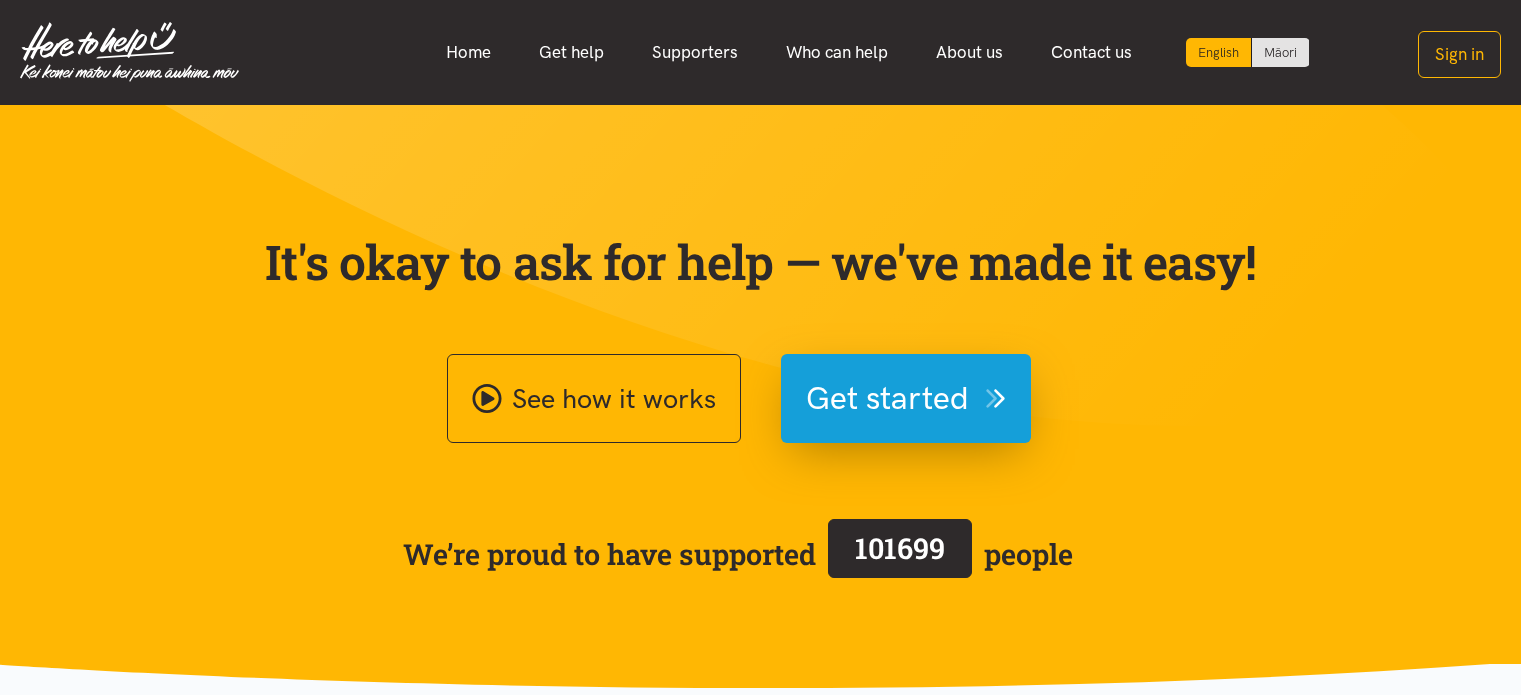 scroll, scrollTop: 0, scrollLeft: 0, axis: both 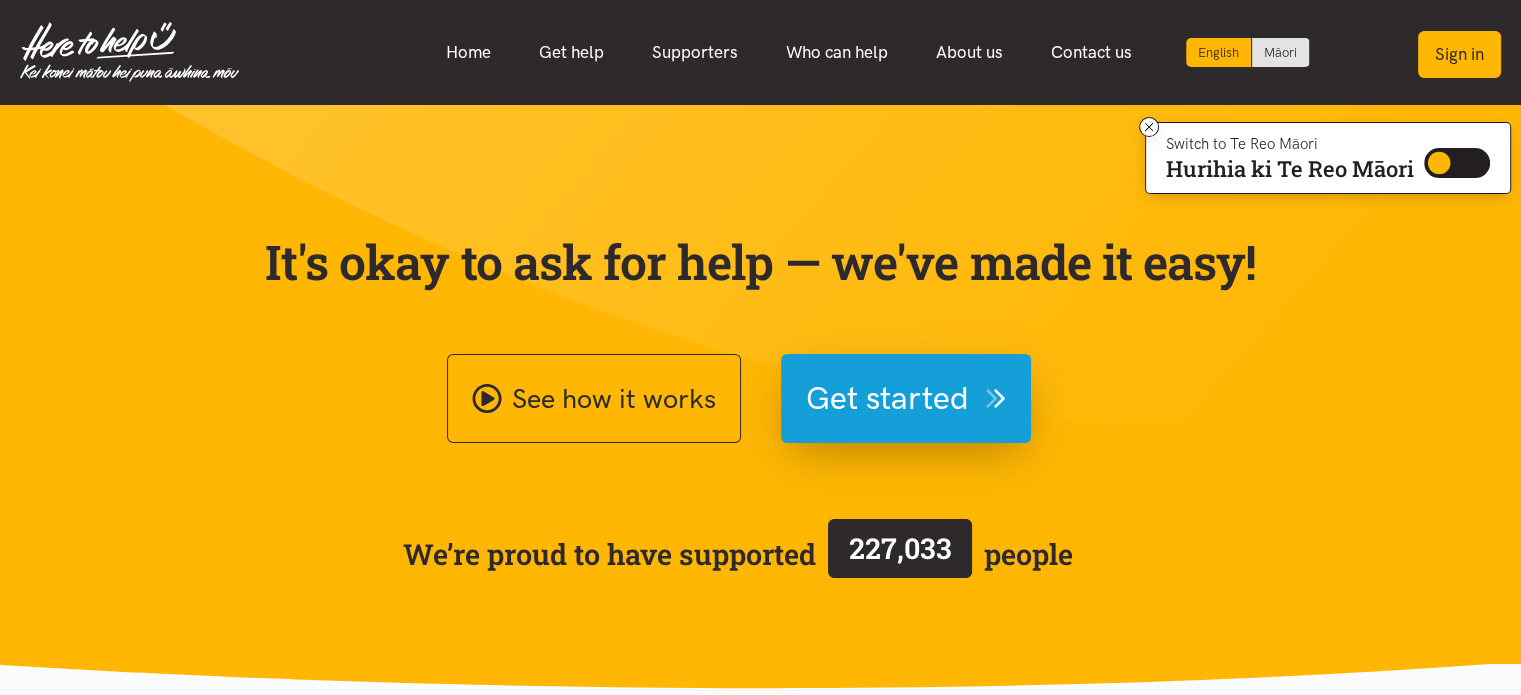 click on "Sign in" at bounding box center [1459, 54] 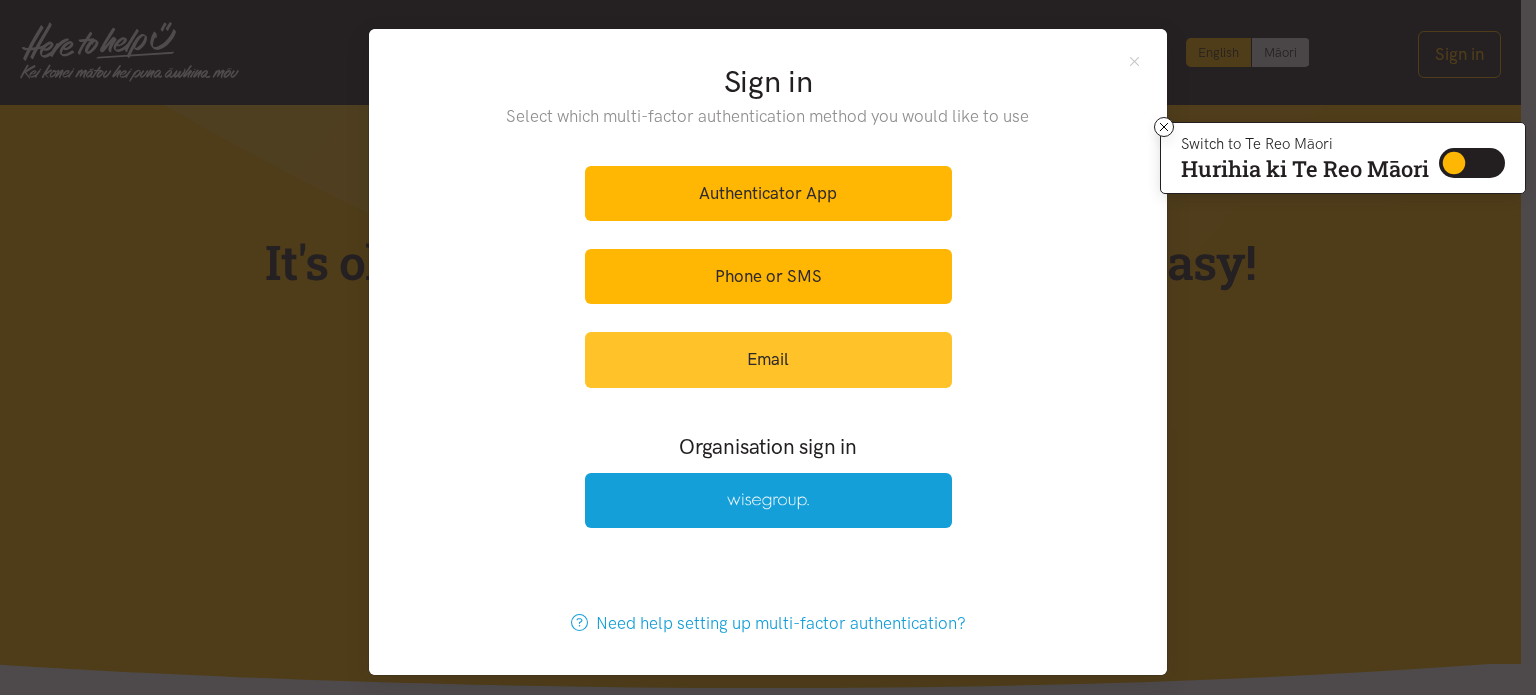 click on "Email" at bounding box center (768, 359) 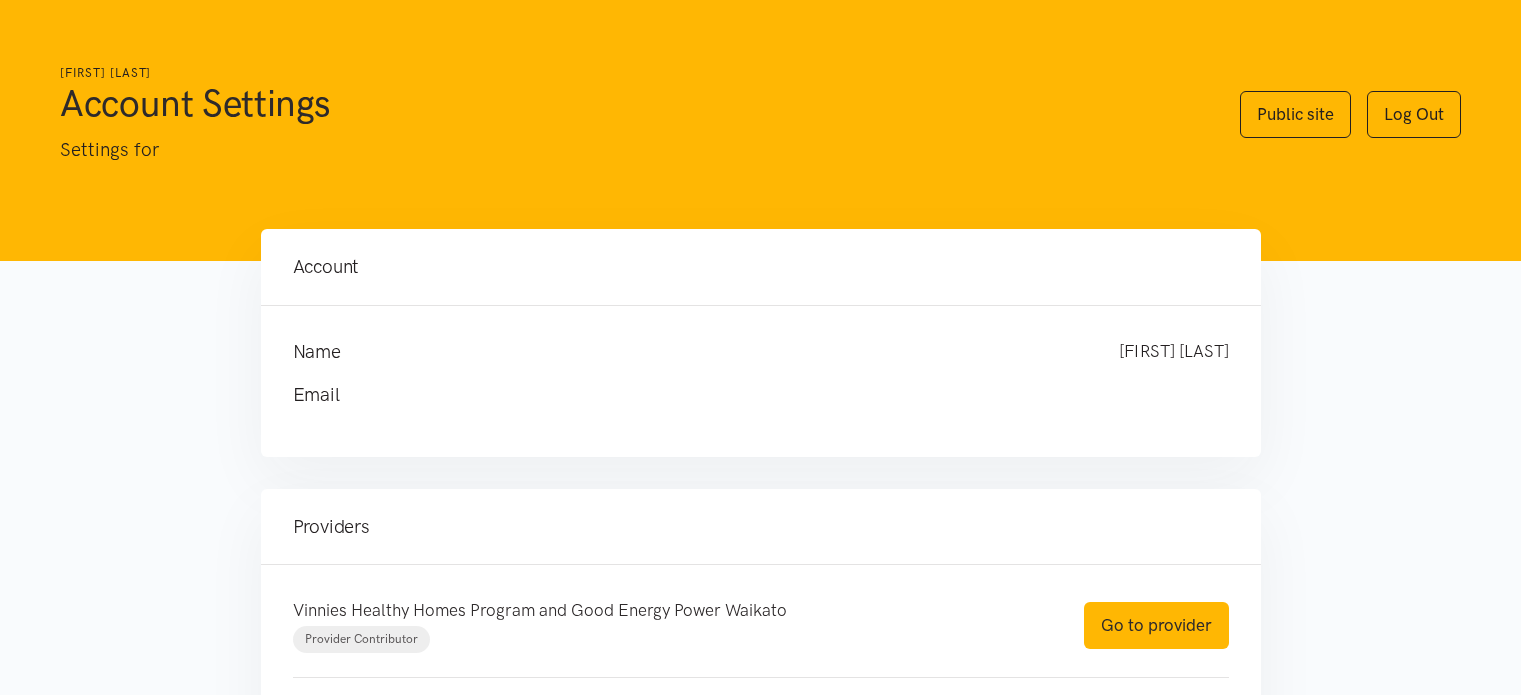 scroll, scrollTop: 0, scrollLeft: 0, axis: both 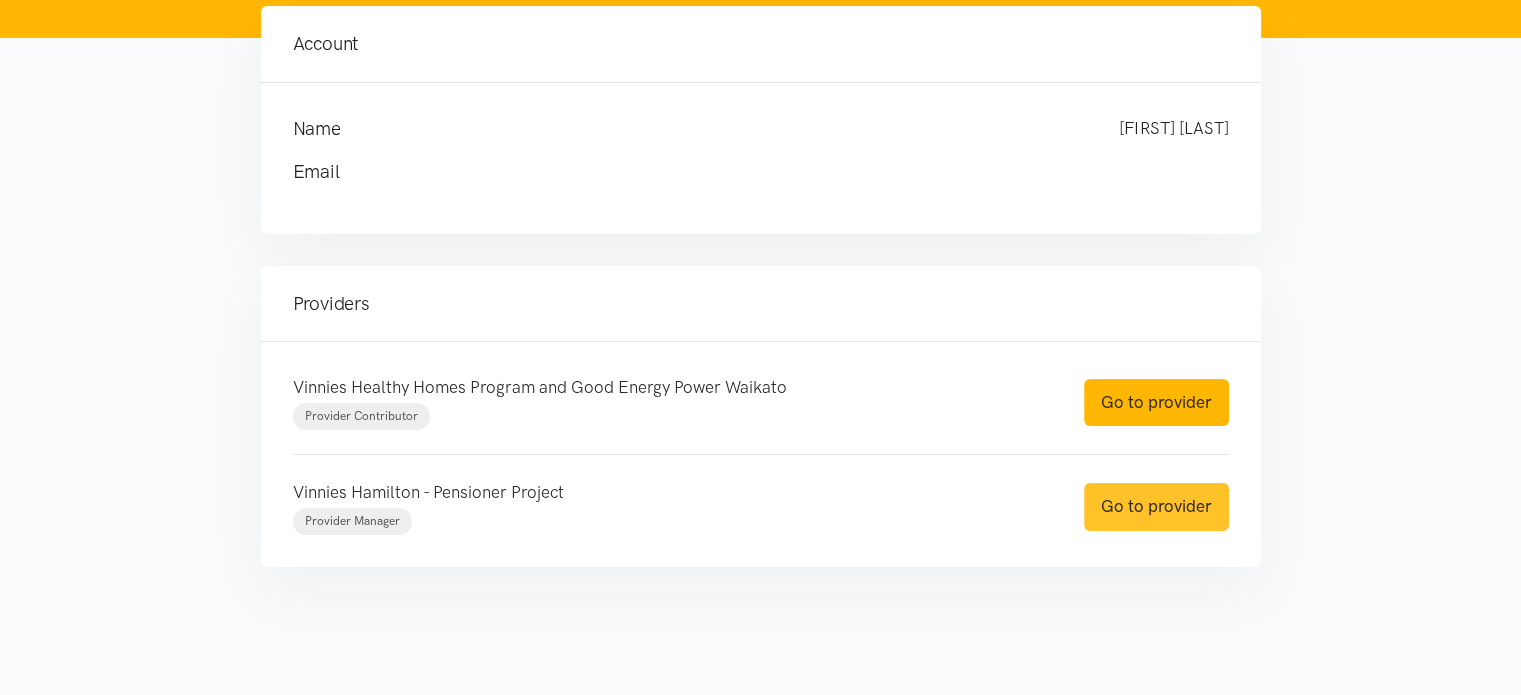 click on "Go to provider" at bounding box center [1156, 506] 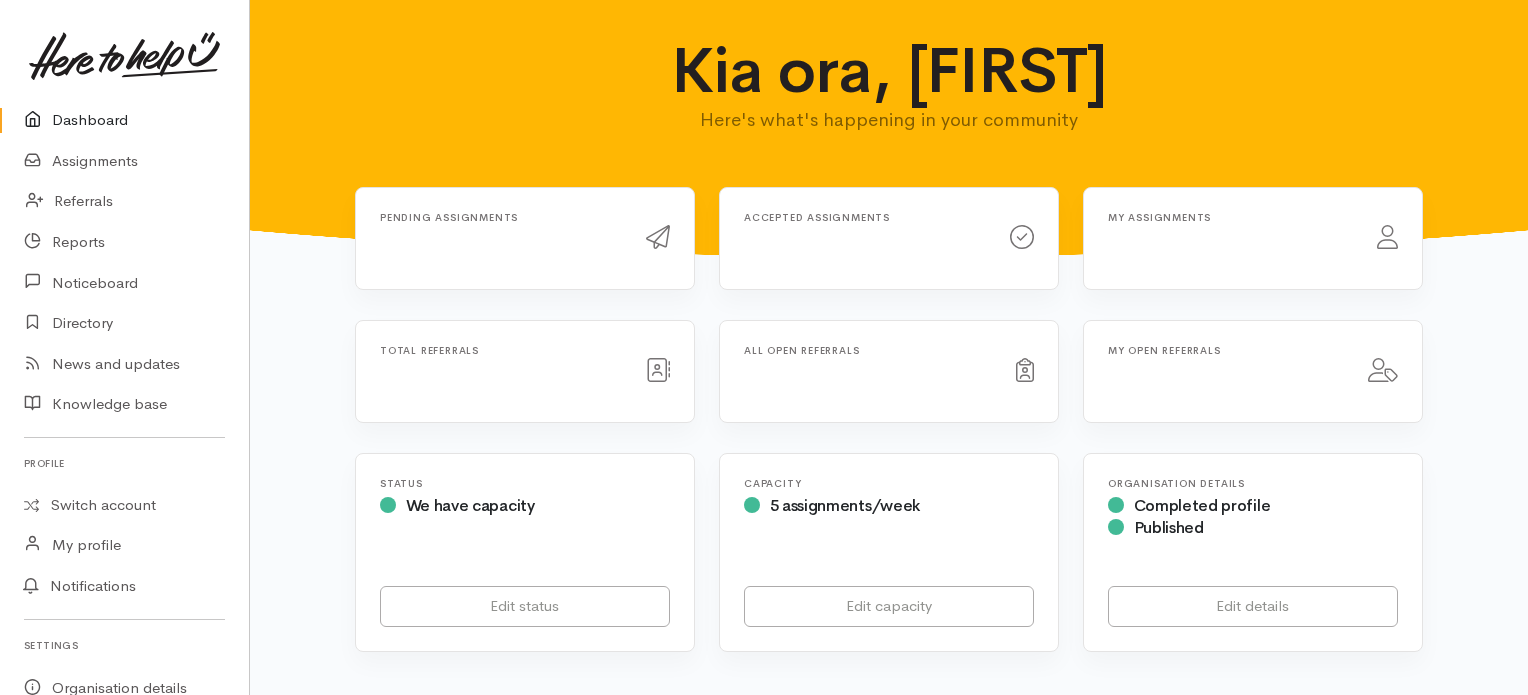 scroll, scrollTop: 0, scrollLeft: 0, axis: both 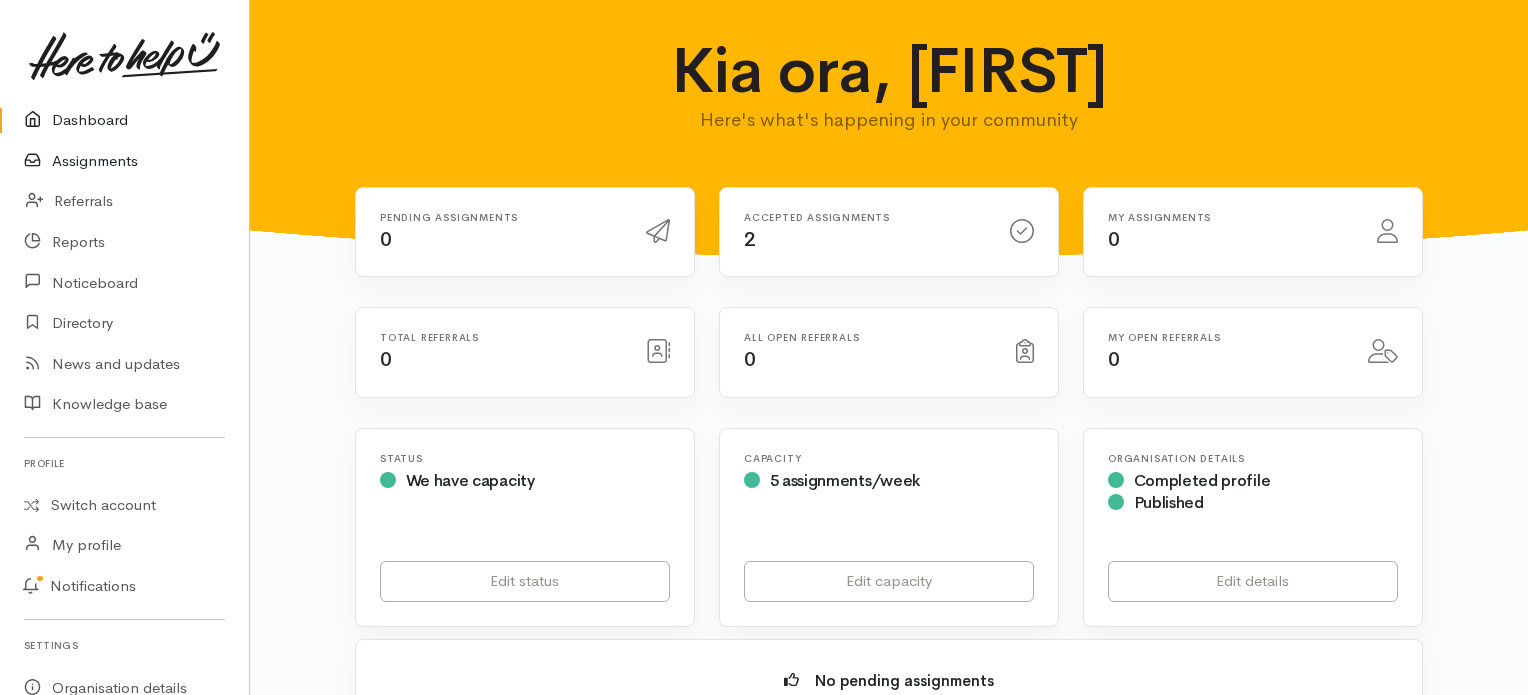 click on "Assignments" at bounding box center (124, 161) 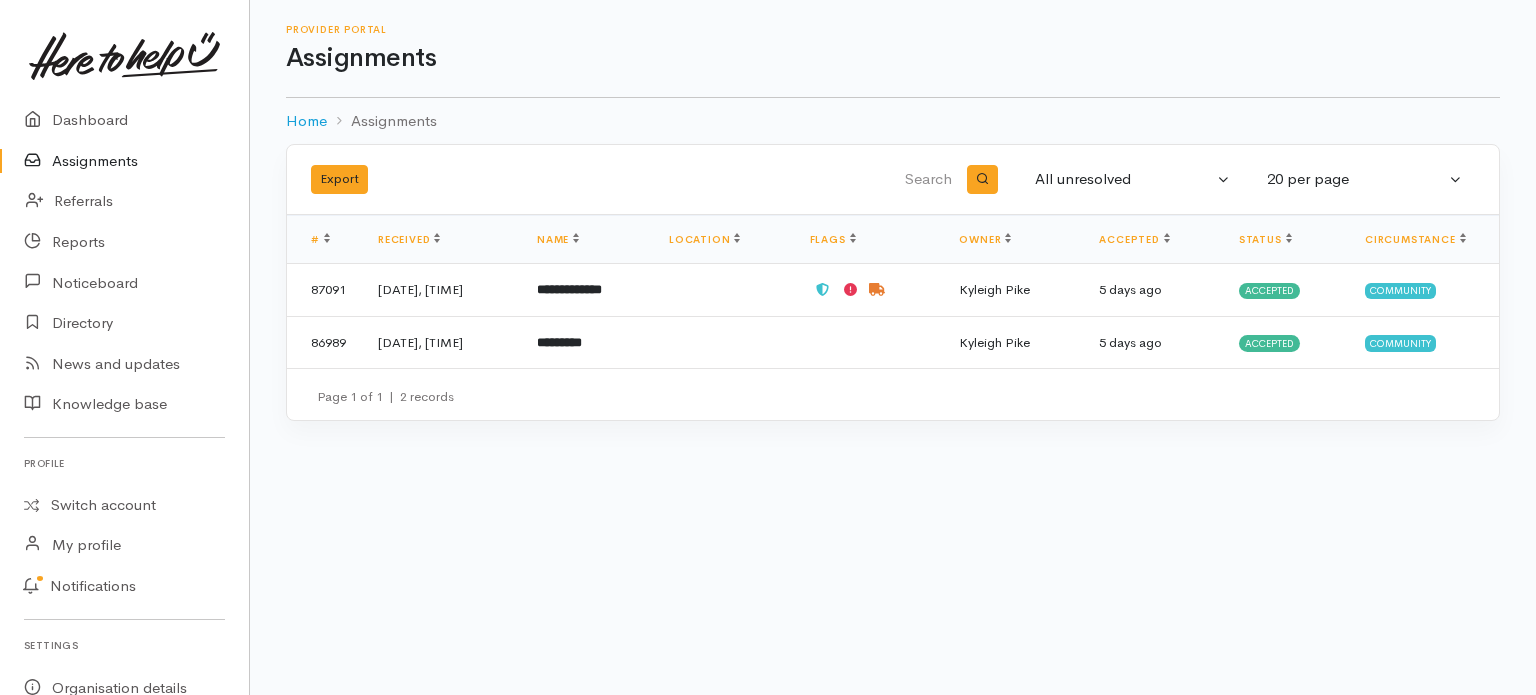 scroll, scrollTop: 0, scrollLeft: 0, axis: both 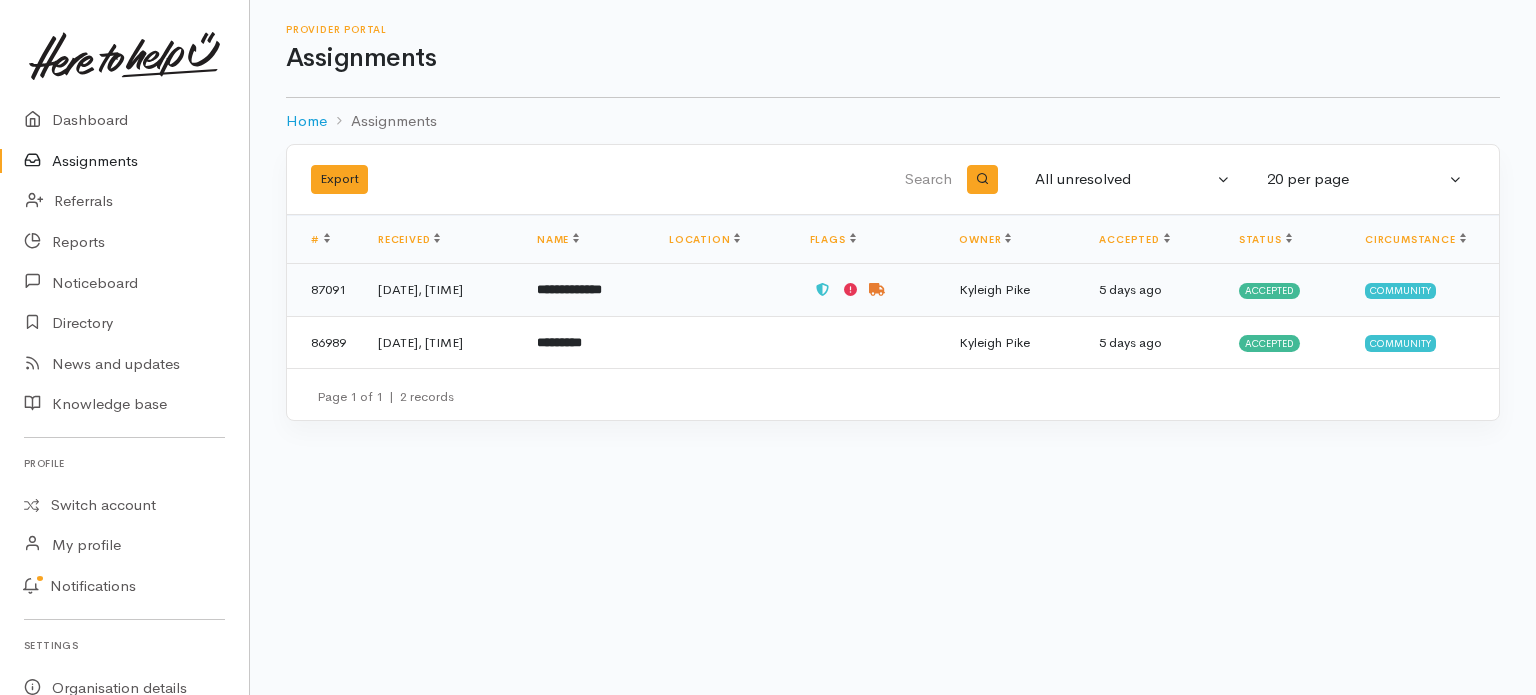 click on "Accepted" at bounding box center [1269, 291] 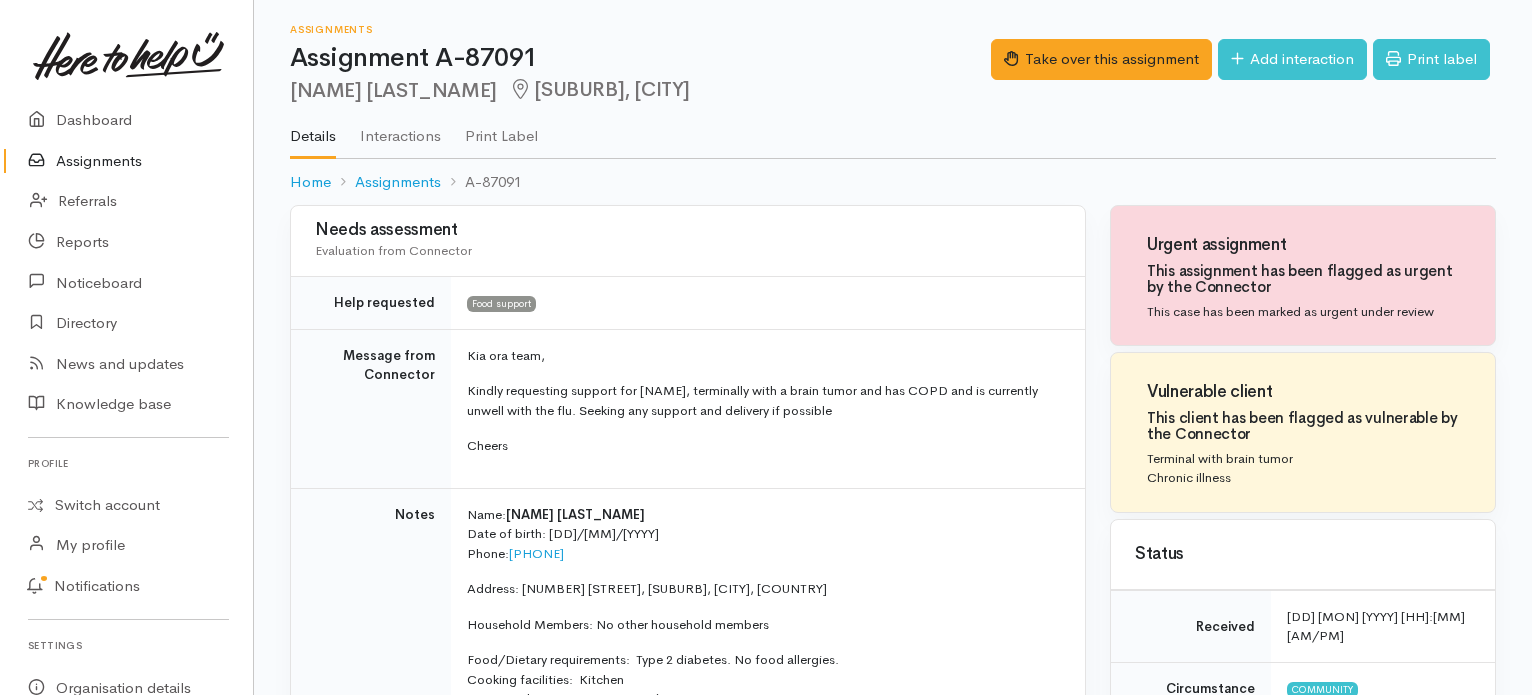 scroll, scrollTop: 0, scrollLeft: 0, axis: both 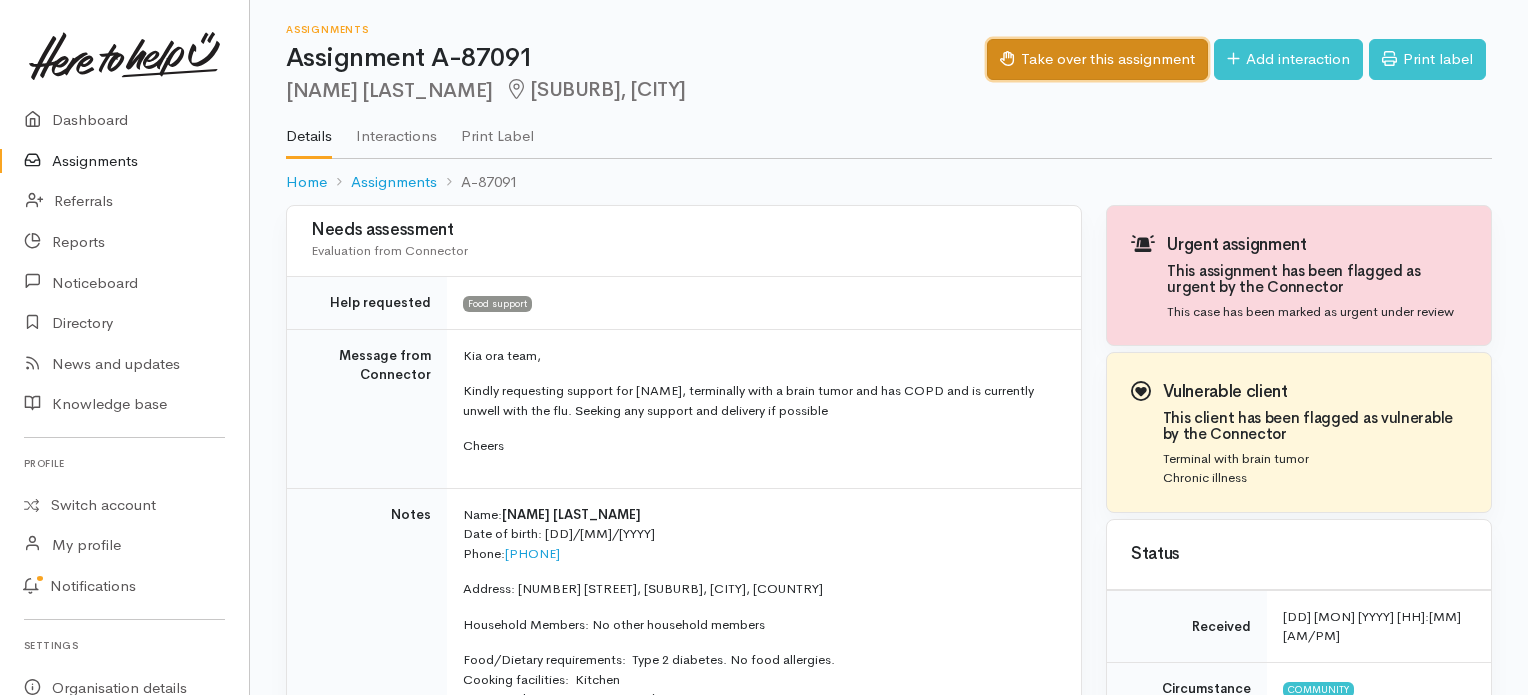 click on "Take over this assignment" at bounding box center (1097, 59) 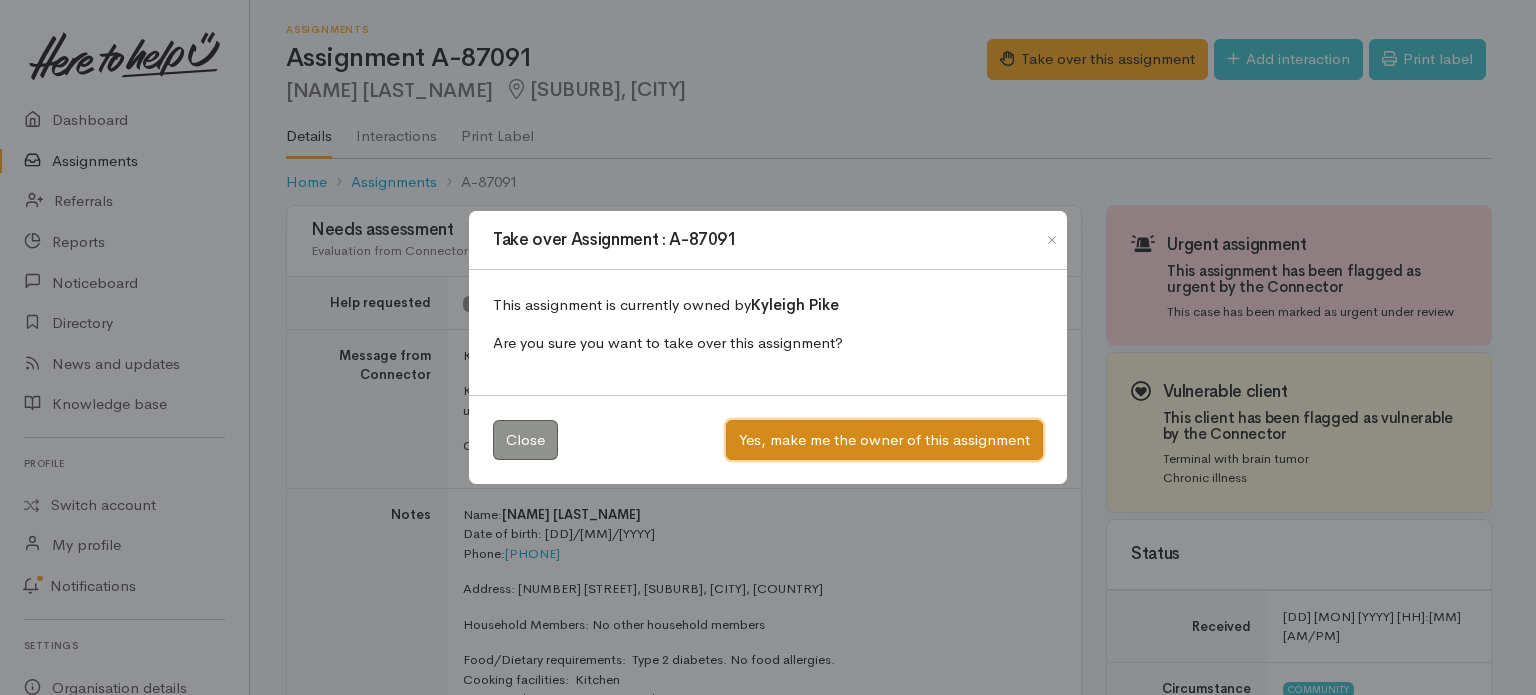 click on "Yes, make me the owner of this assignment" at bounding box center (884, 440) 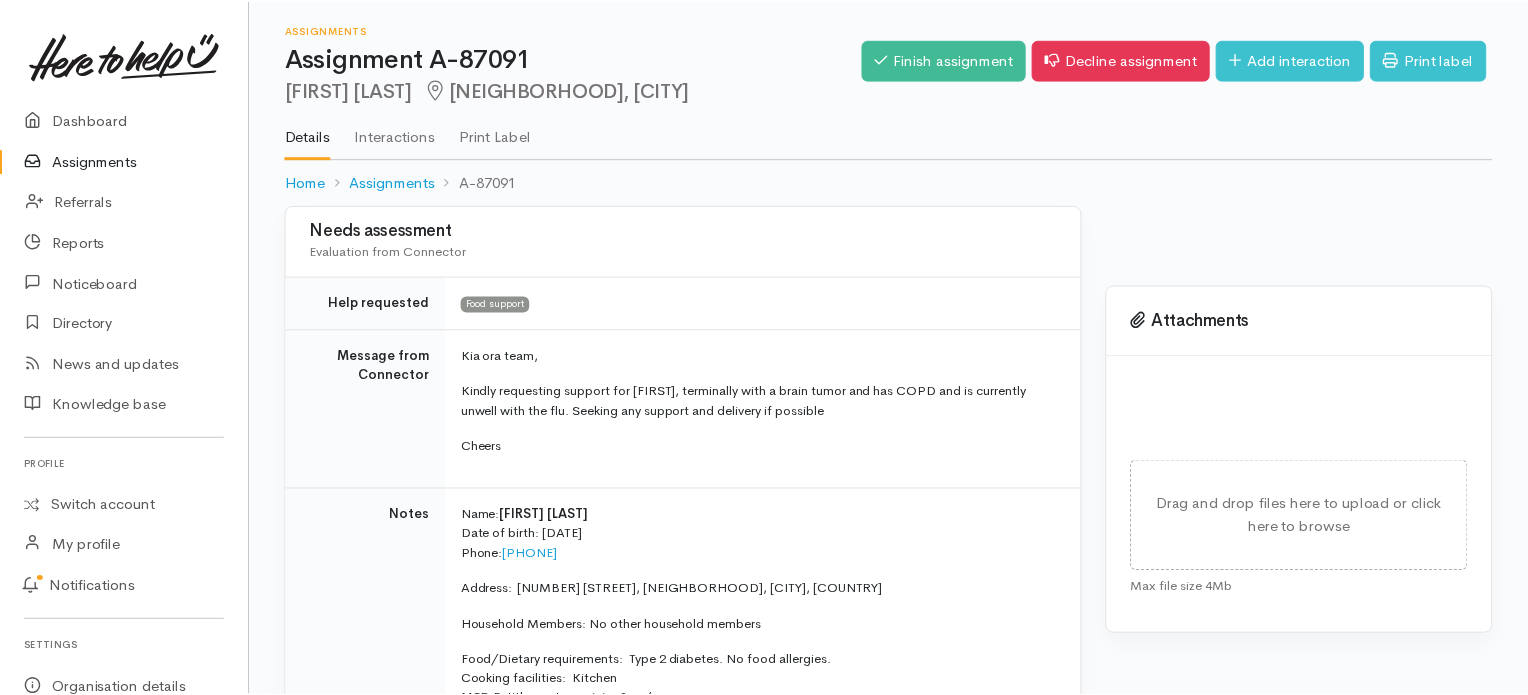 scroll, scrollTop: 0, scrollLeft: 0, axis: both 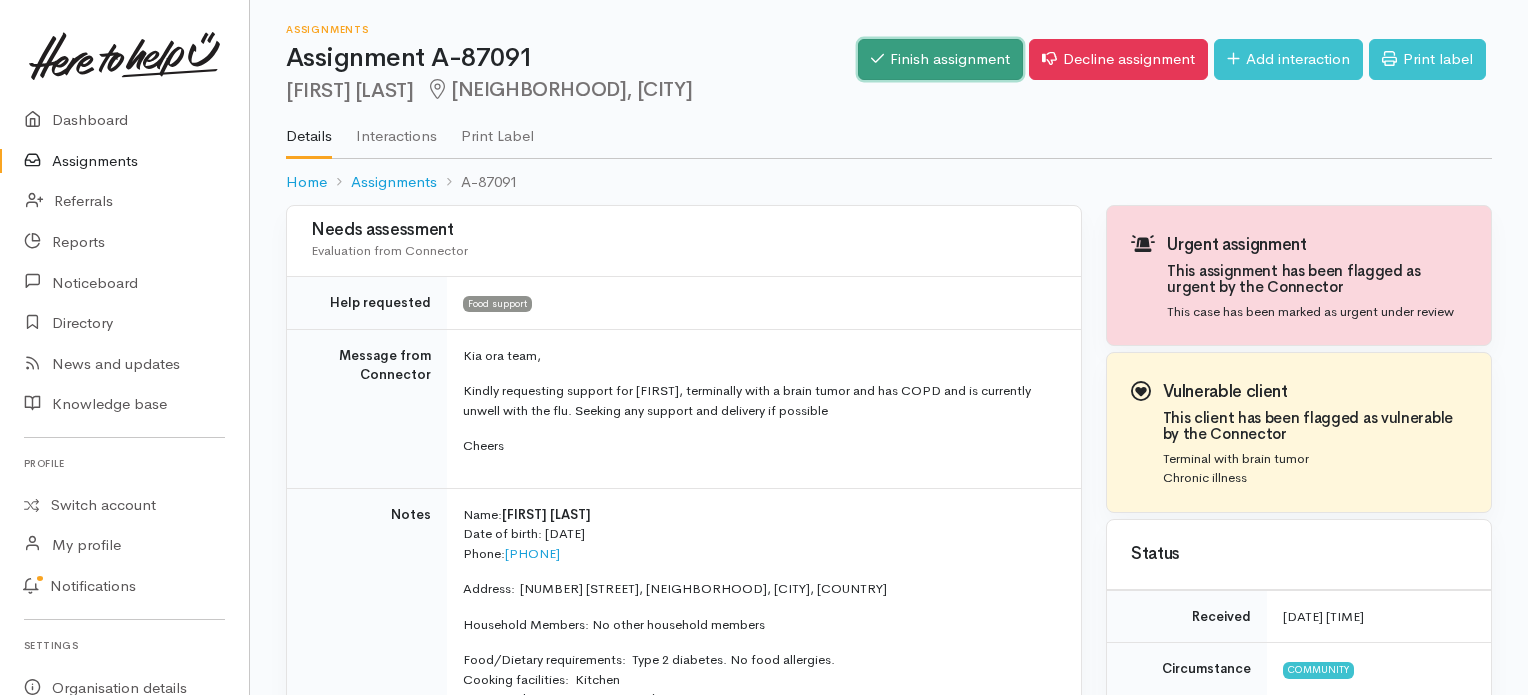 click on "Finish assignment" at bounding box center [940, 59] 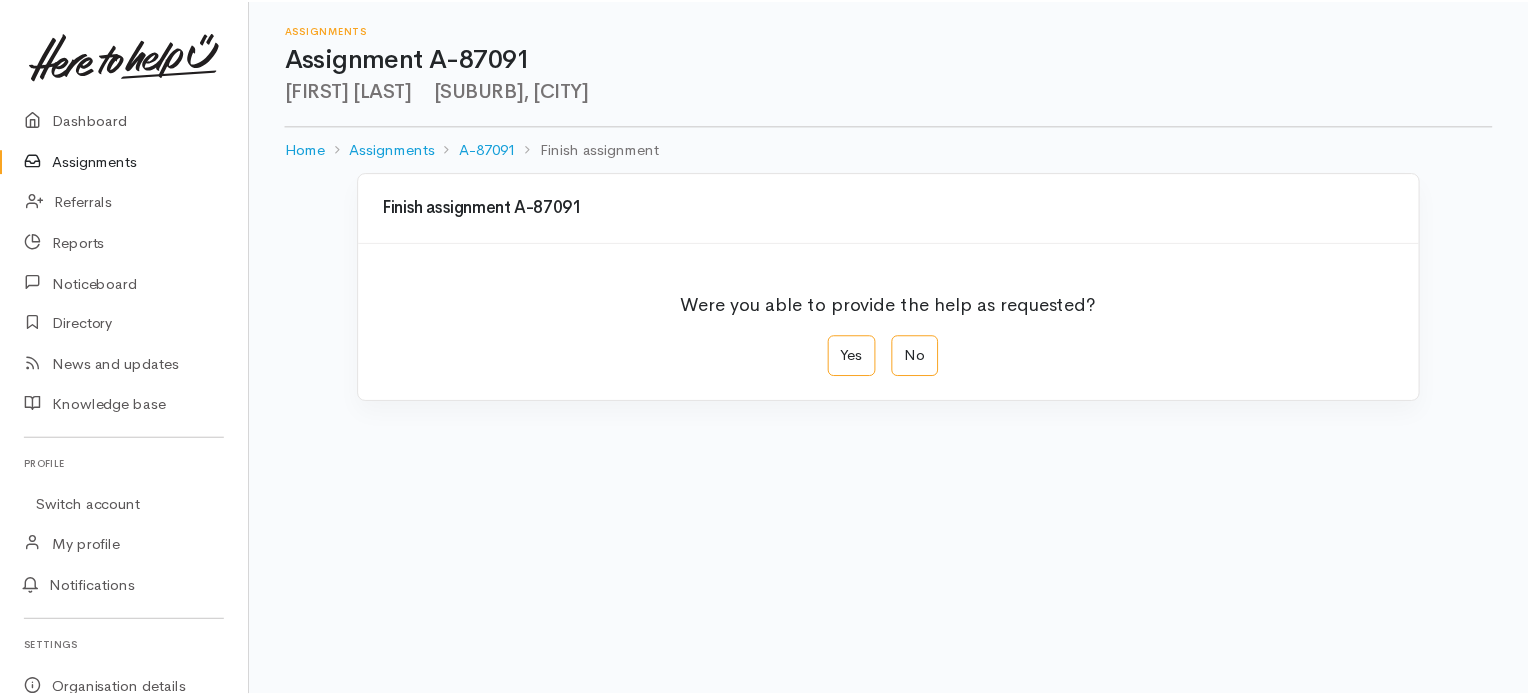 scroll, scrollTop: 0, scrollLeft: 0, axis: both 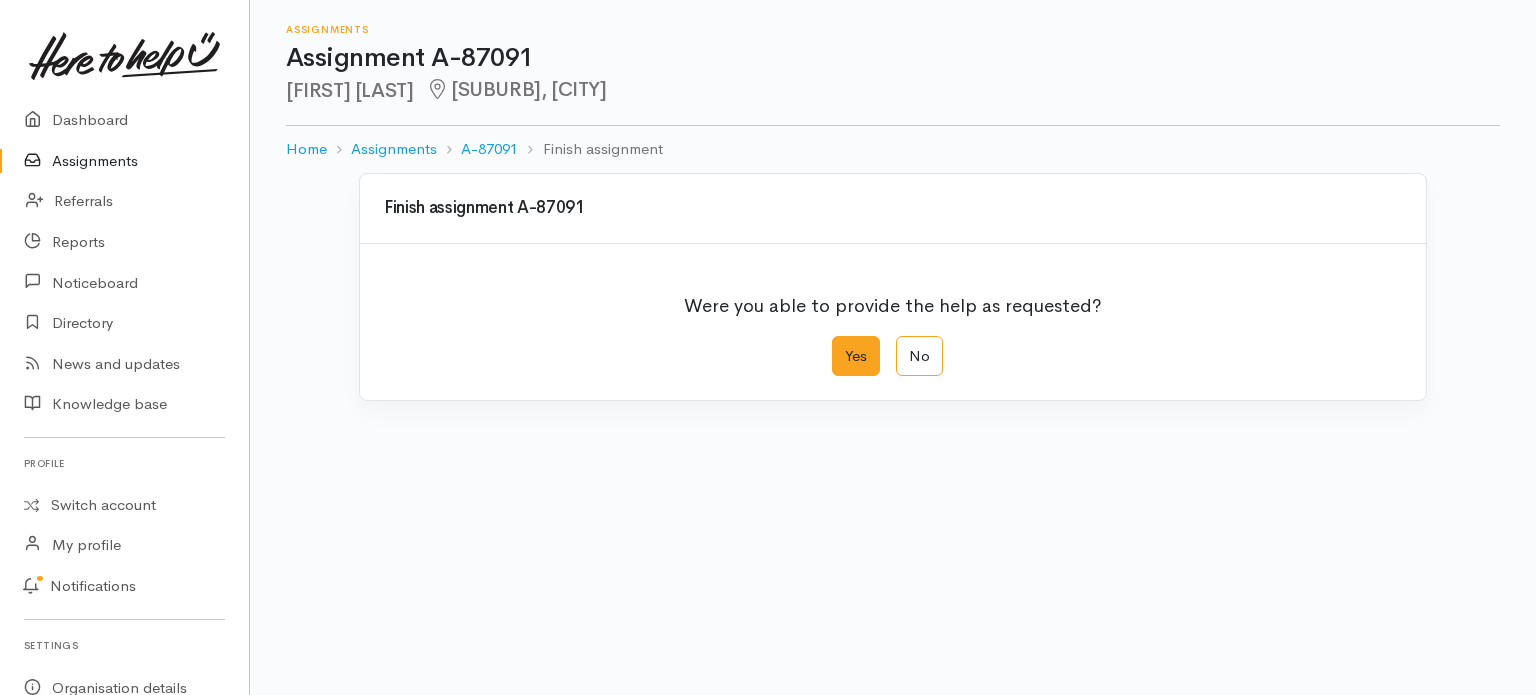 click on "Yes" at bounding box center [856, 356] 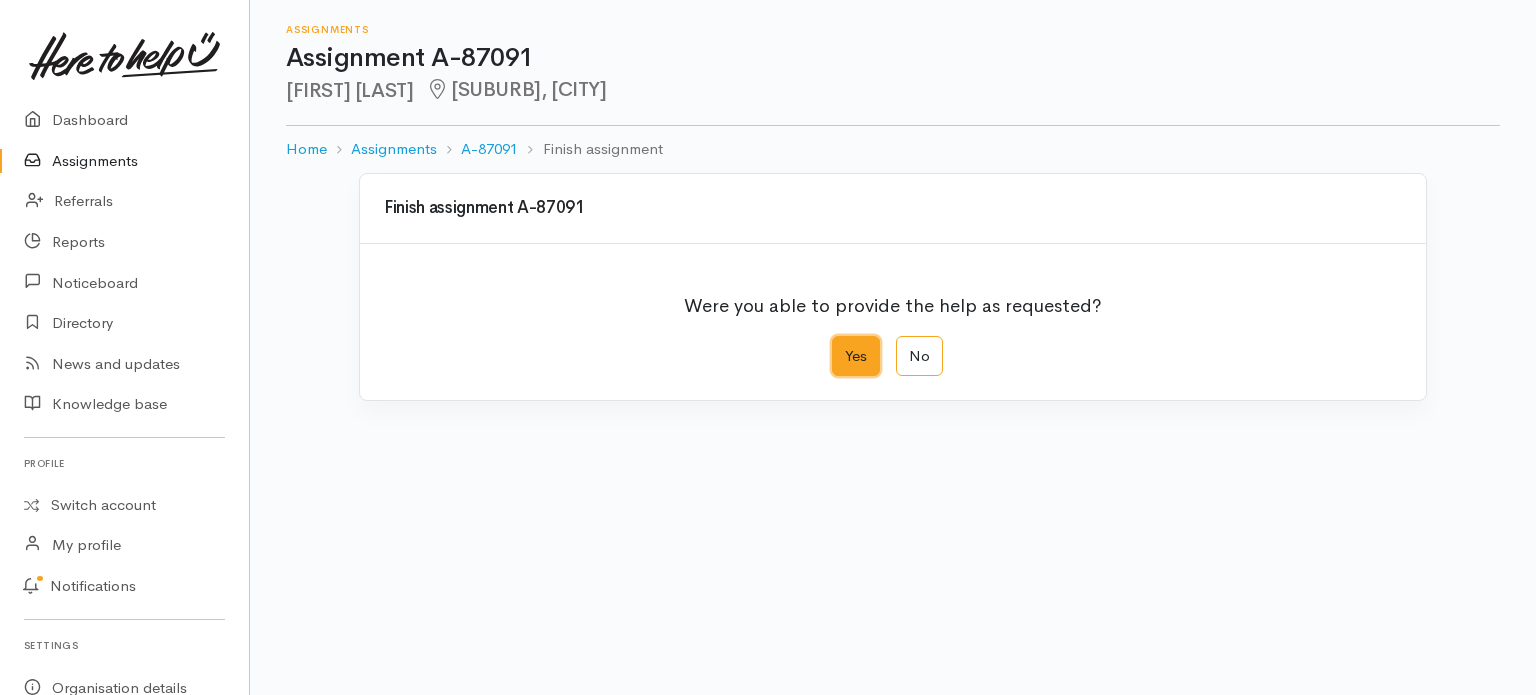 click on "Yes" at bounding box center [838, 342] 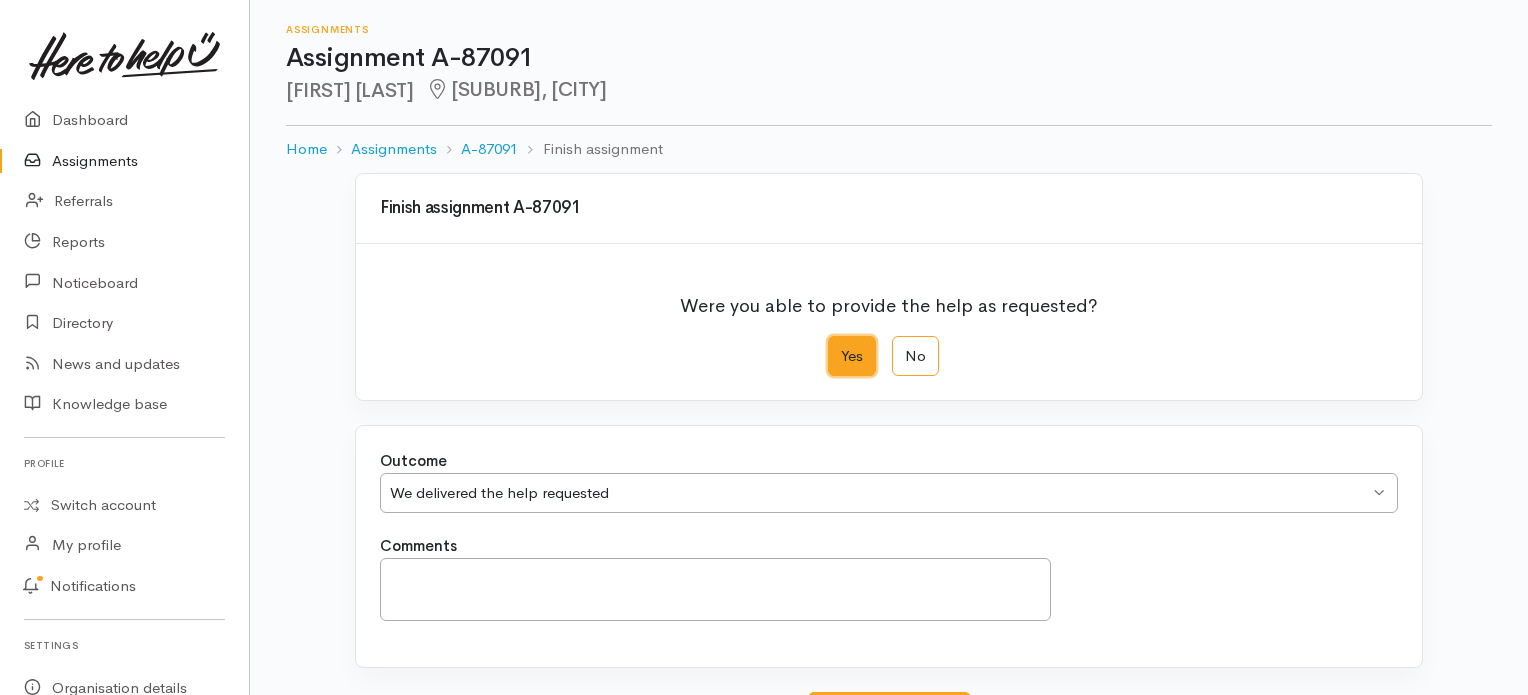 scroll, scrollTop: 172, scrollLeft: 0, axis: vertical 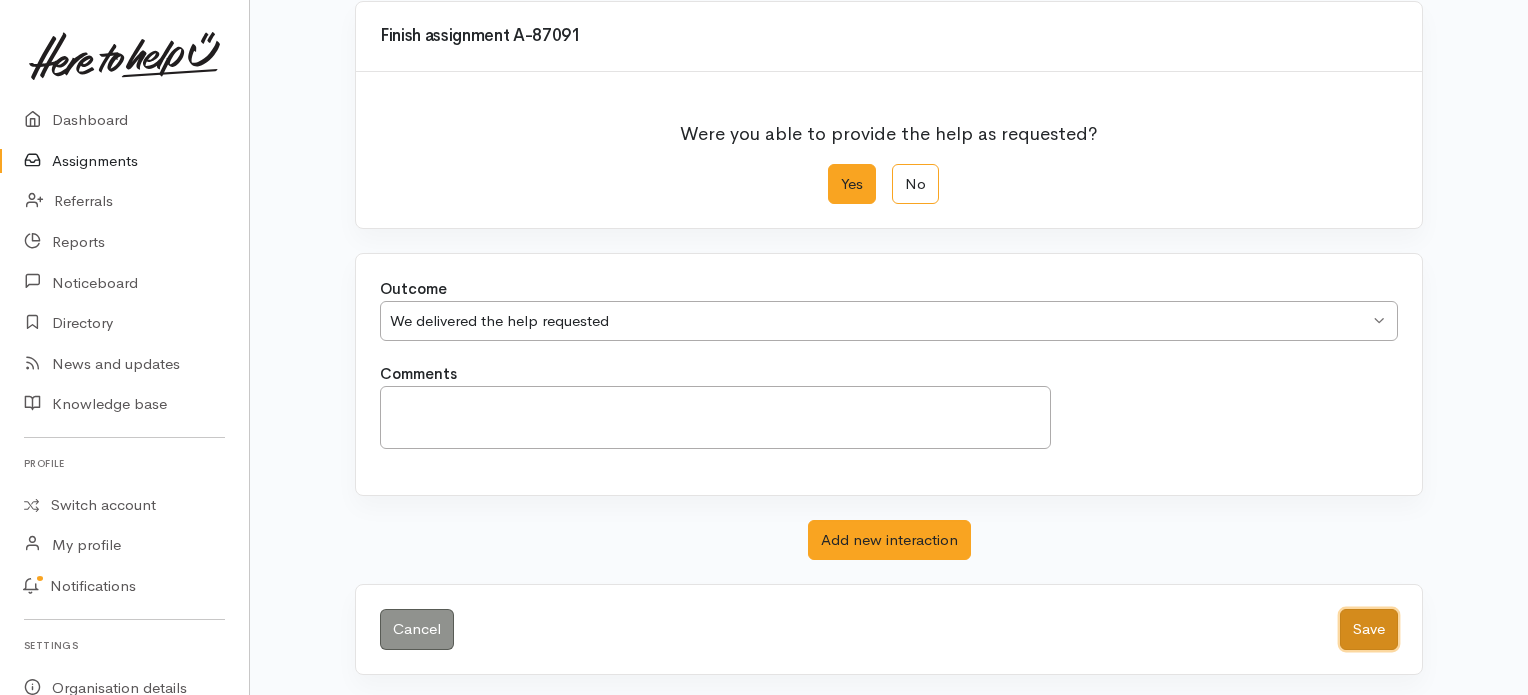 click on "Save" at bounding box center [1369, 629] 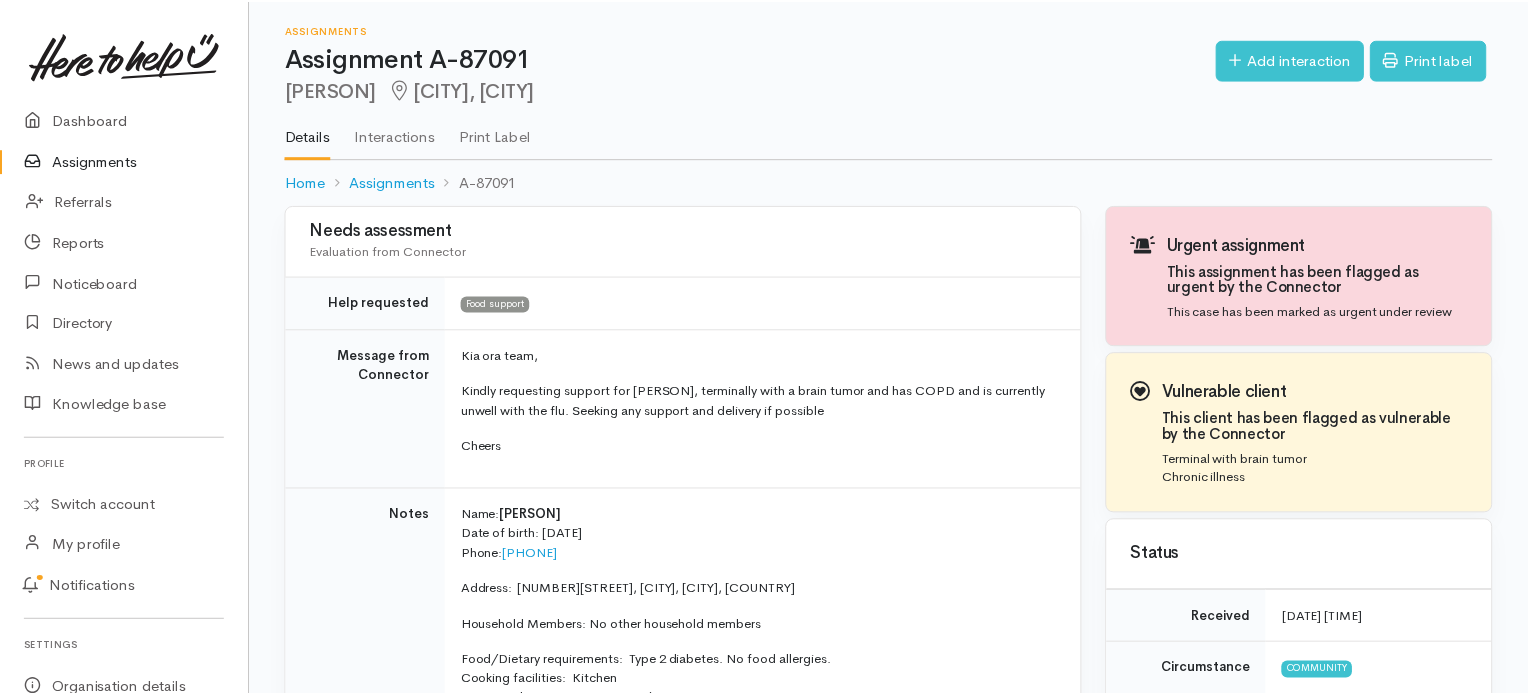 scroll, scrollTop: 0, scrollLeft: 0, axis: both 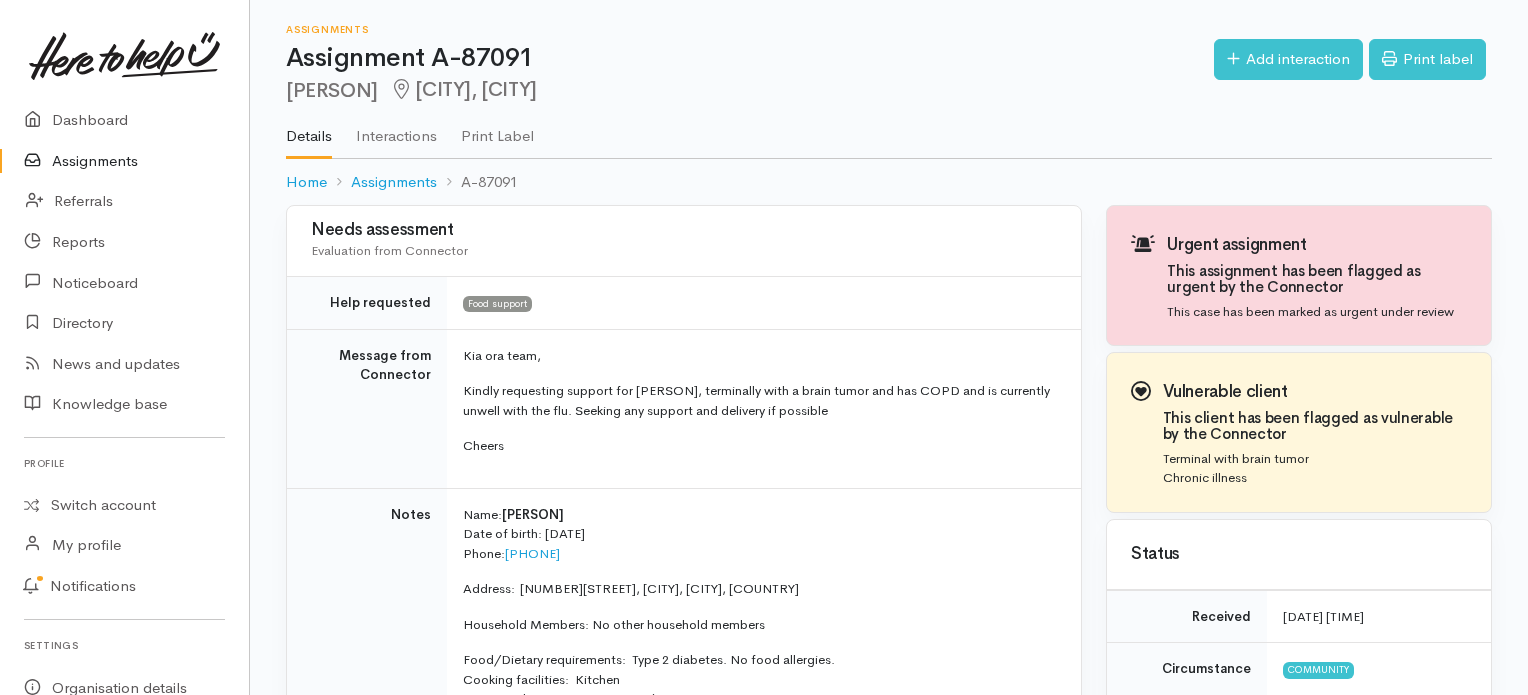 click on "Assignments" at bounding box center [124, 161] 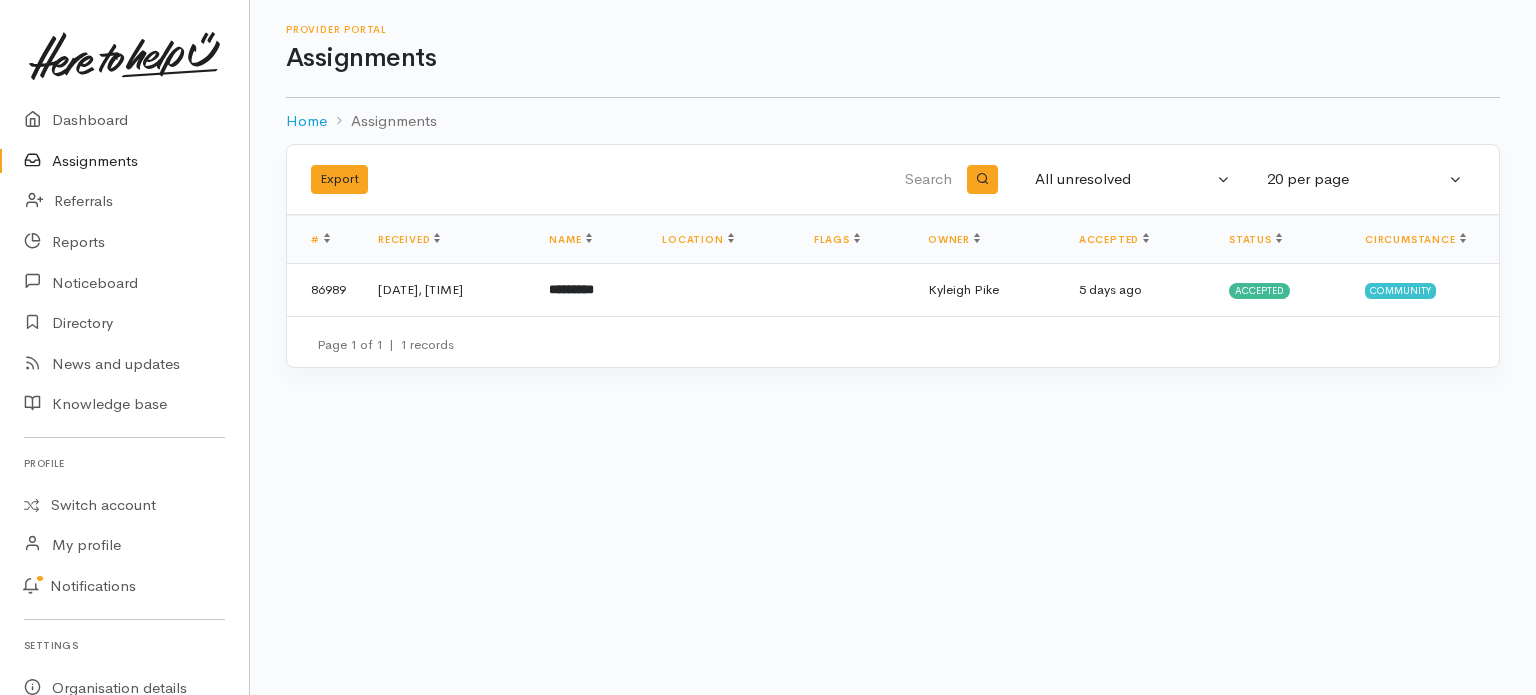 scroll, scrollTop: 0, scrollLeft: 0, axis: both 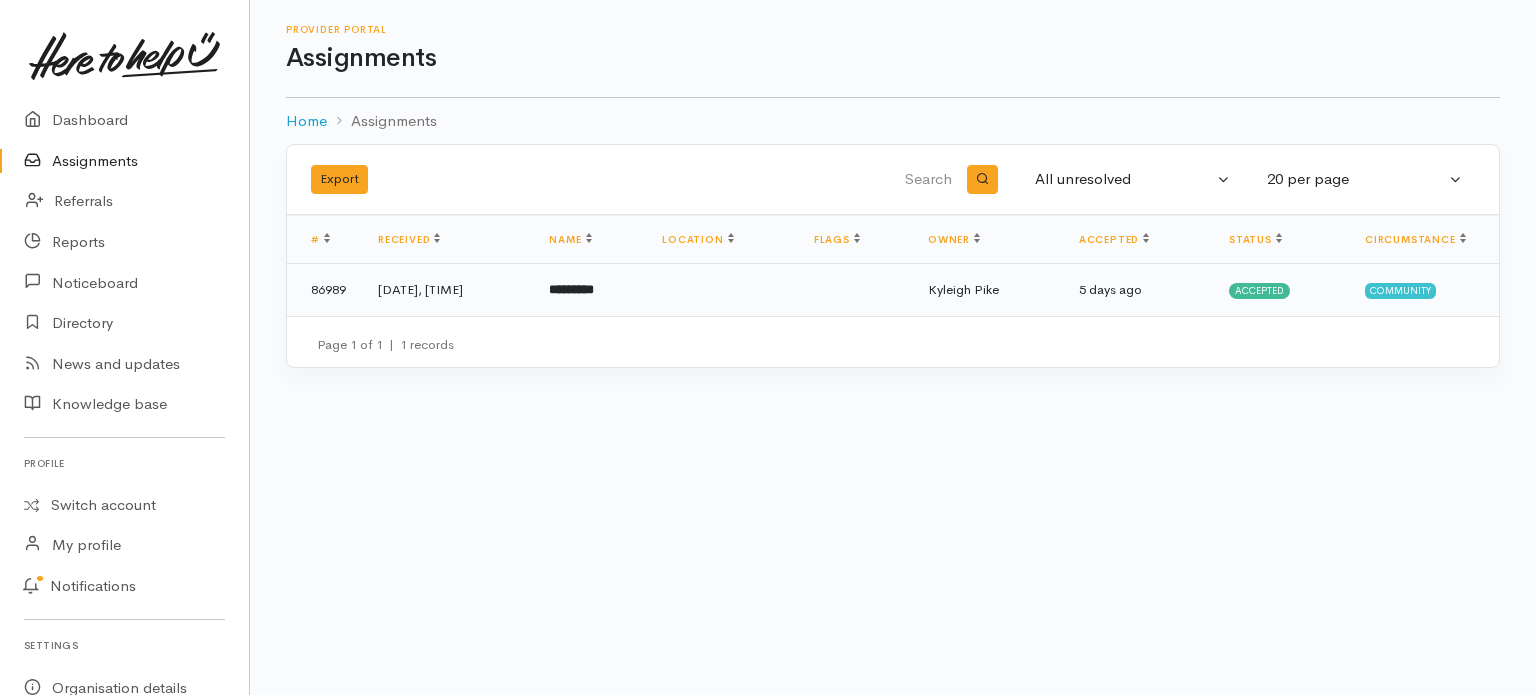 click on "*********" at bounding box center [571, 289] 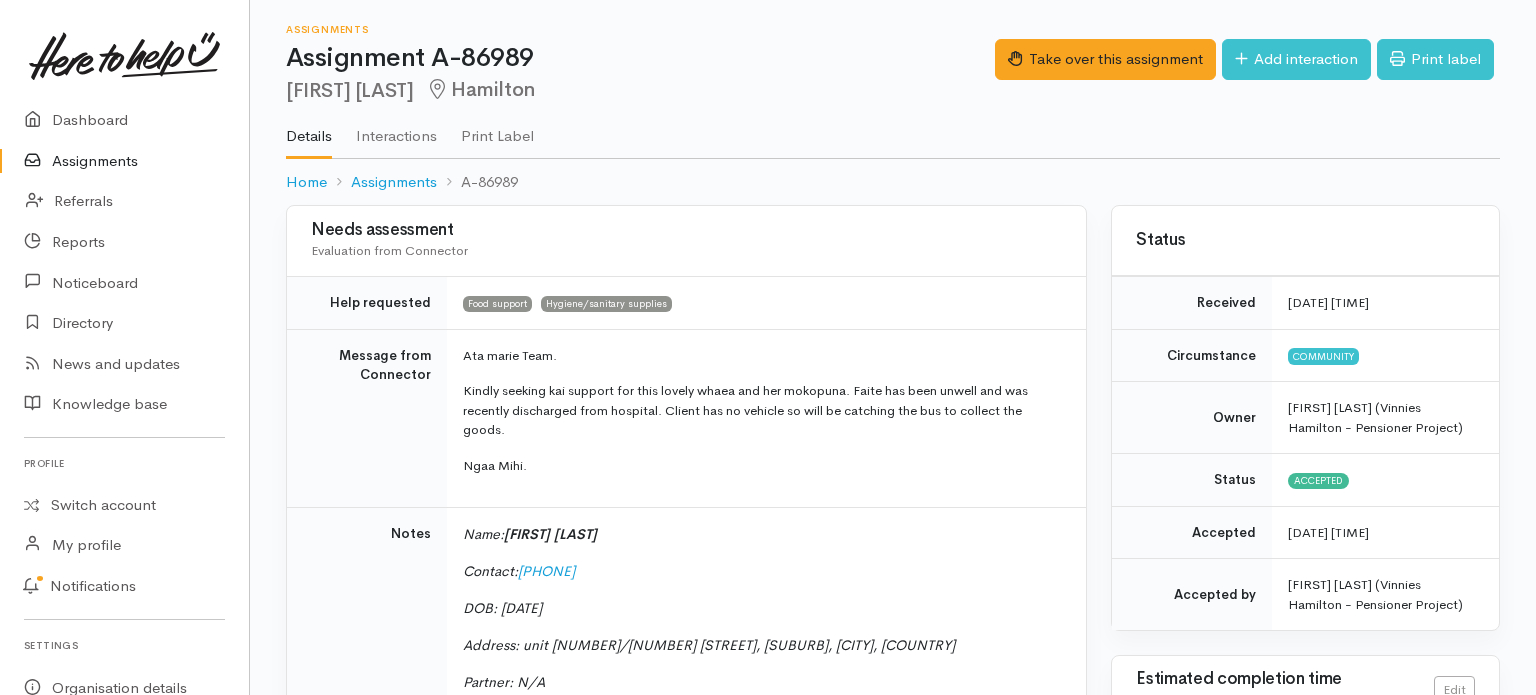 scroll, scrollTop: 0, scrollLeft: 0, axis: both 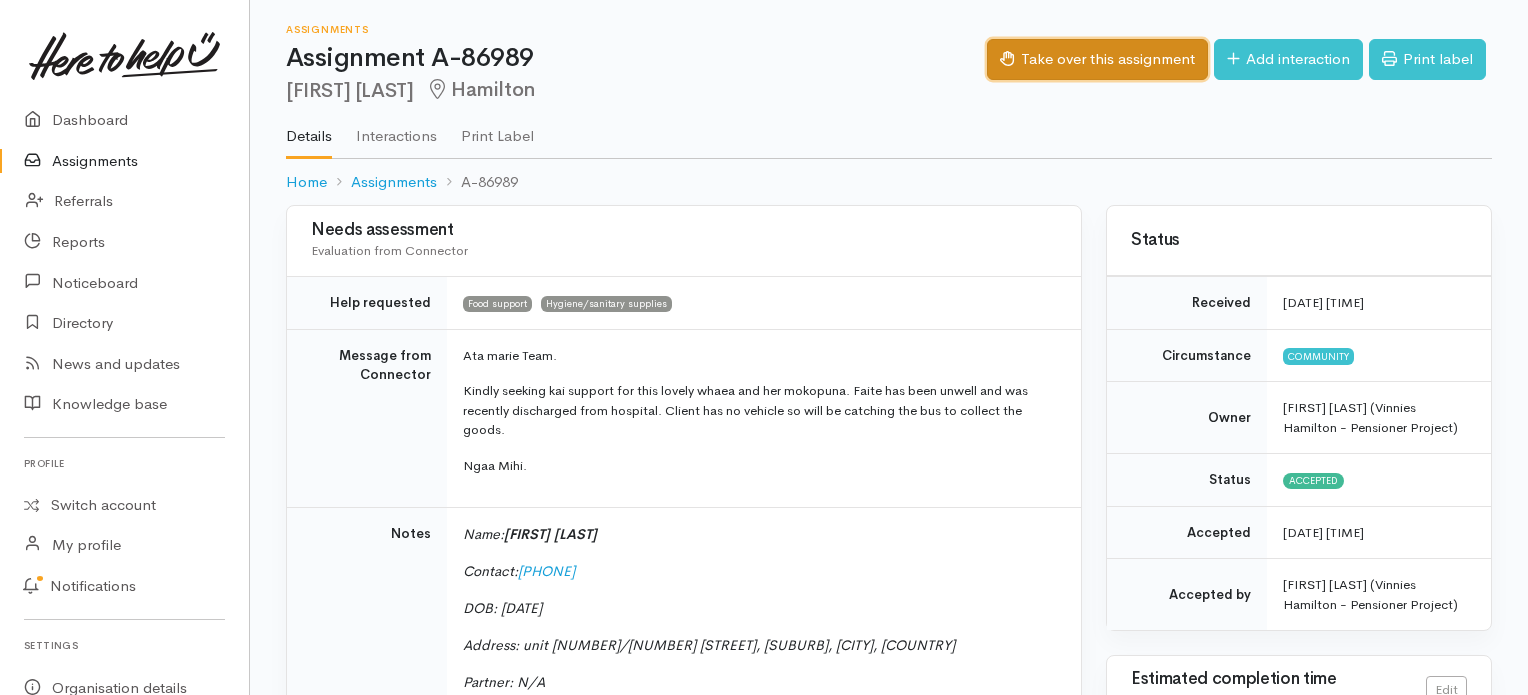 click on "Take over this assignment" at bounding box center [1097, 59] 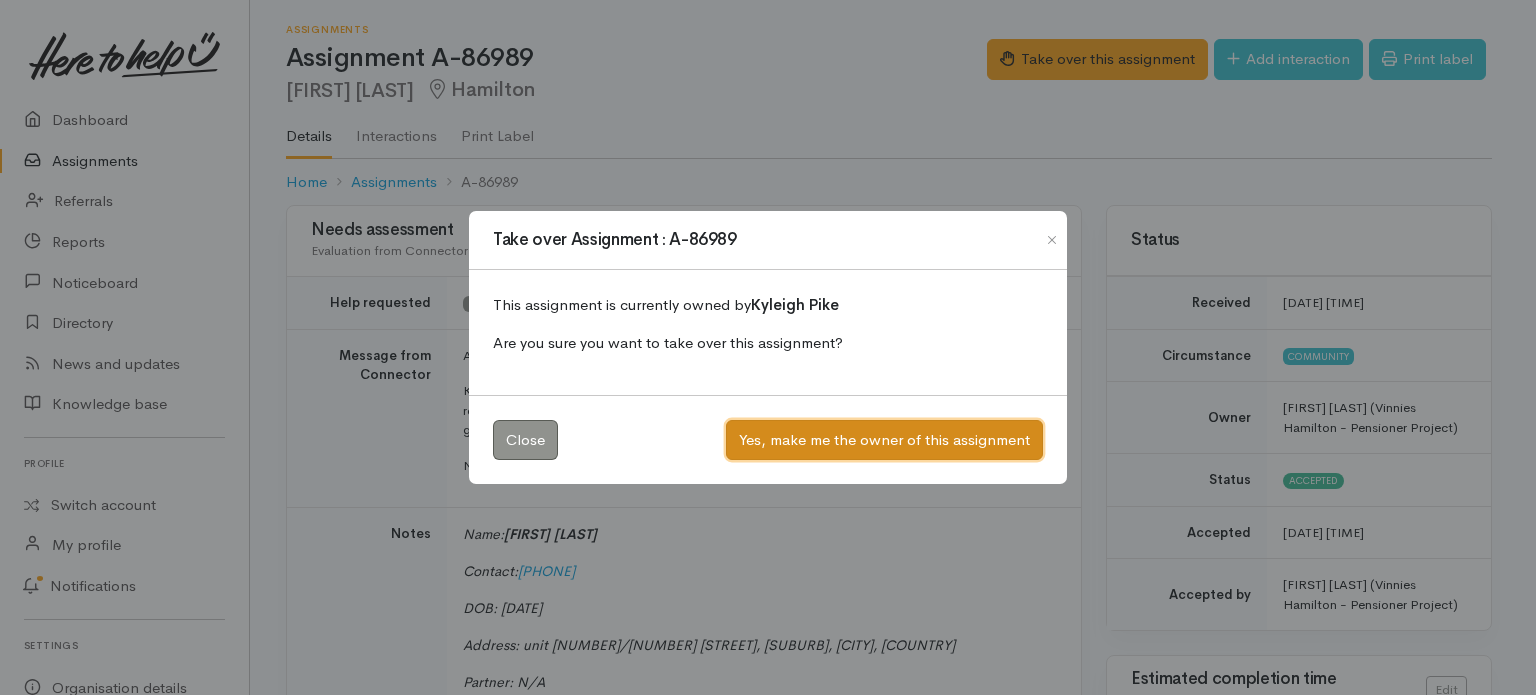 click on "Yes, make me the owner of this assignment" at bounding box center (884, 440) 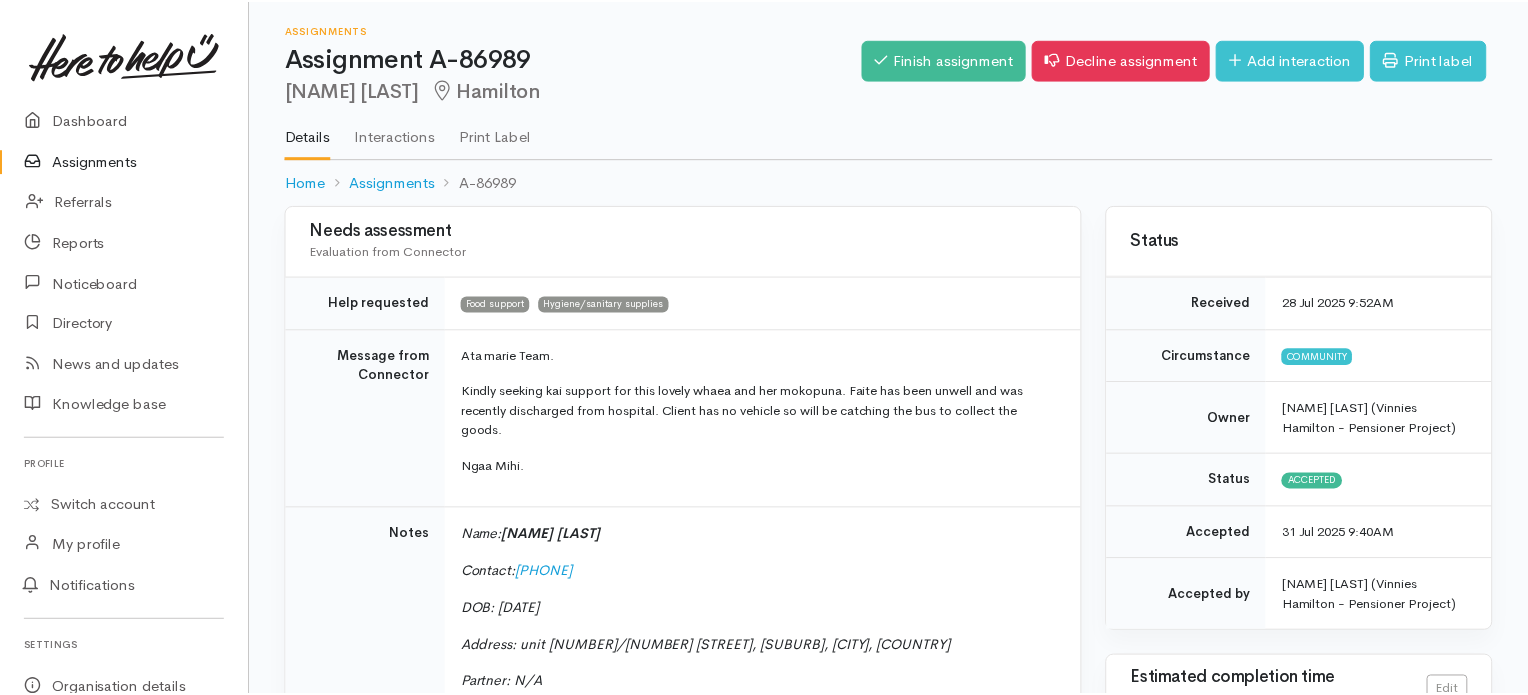 scroll, scrollTop: 0, scrollLeft: 0, axis: both 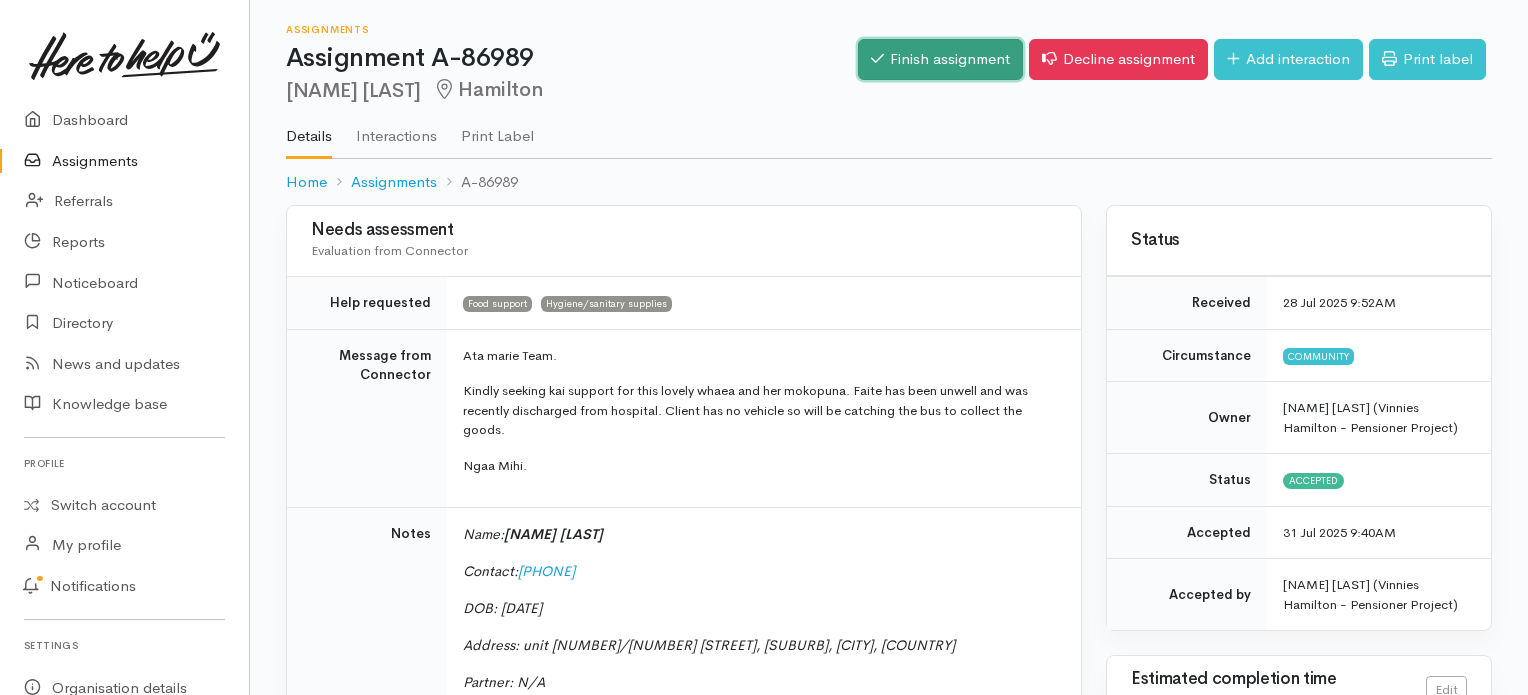 click on "Finish assignment" at bounding box center [940, 59] 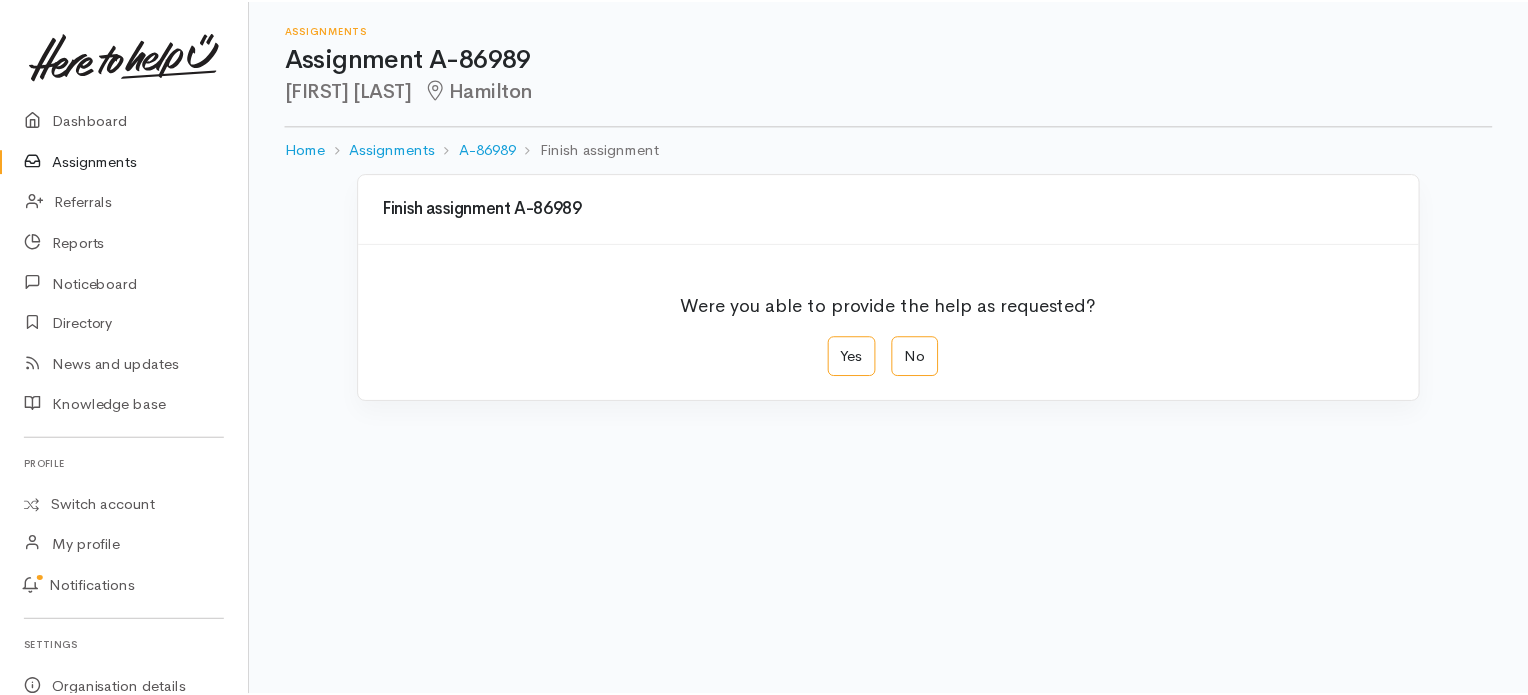 scroll, scrollTop: 0, scrollLeft: 0, axis: both 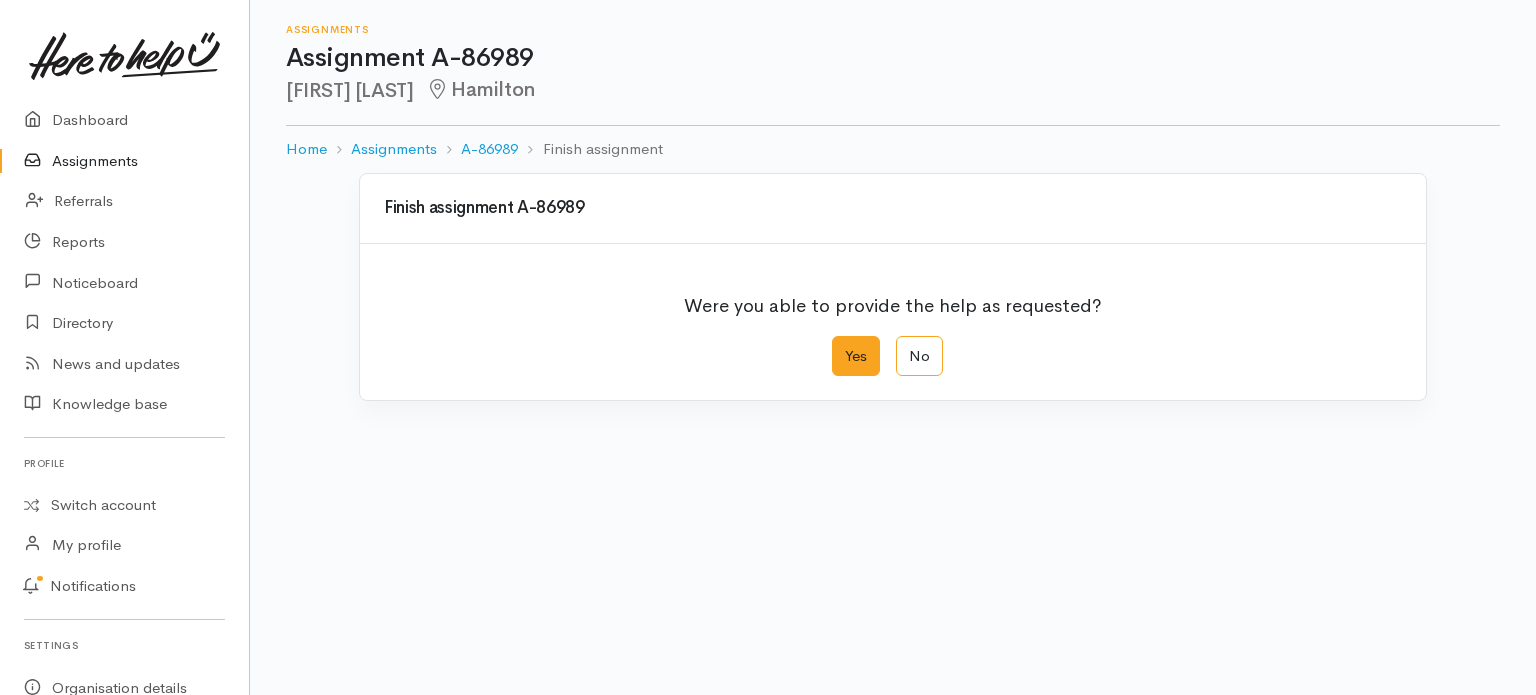 click on "Yes" at bounding box center [856, 356] 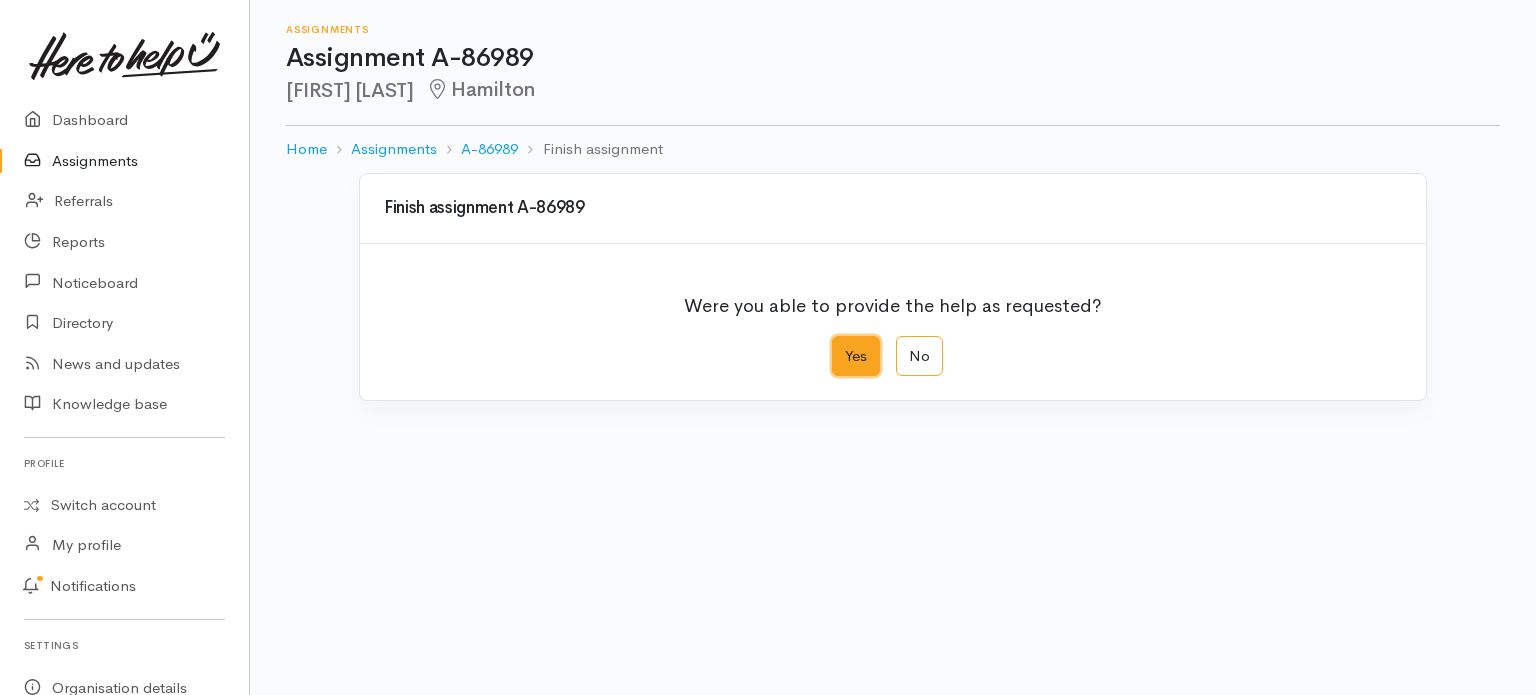 click on "Yes" at bounding box center [838, 342] 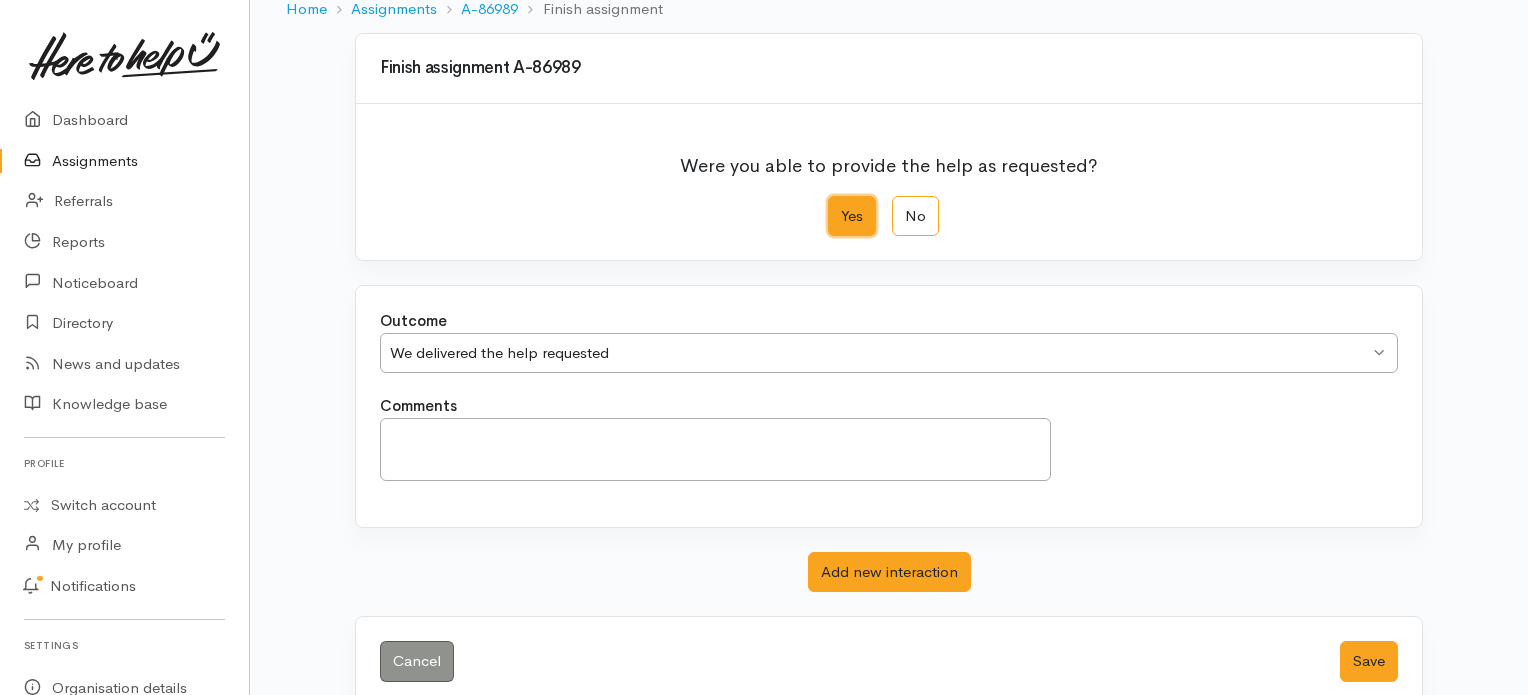 scroll, scrollTop: 172, scrollLeft: 0, axis: vertical 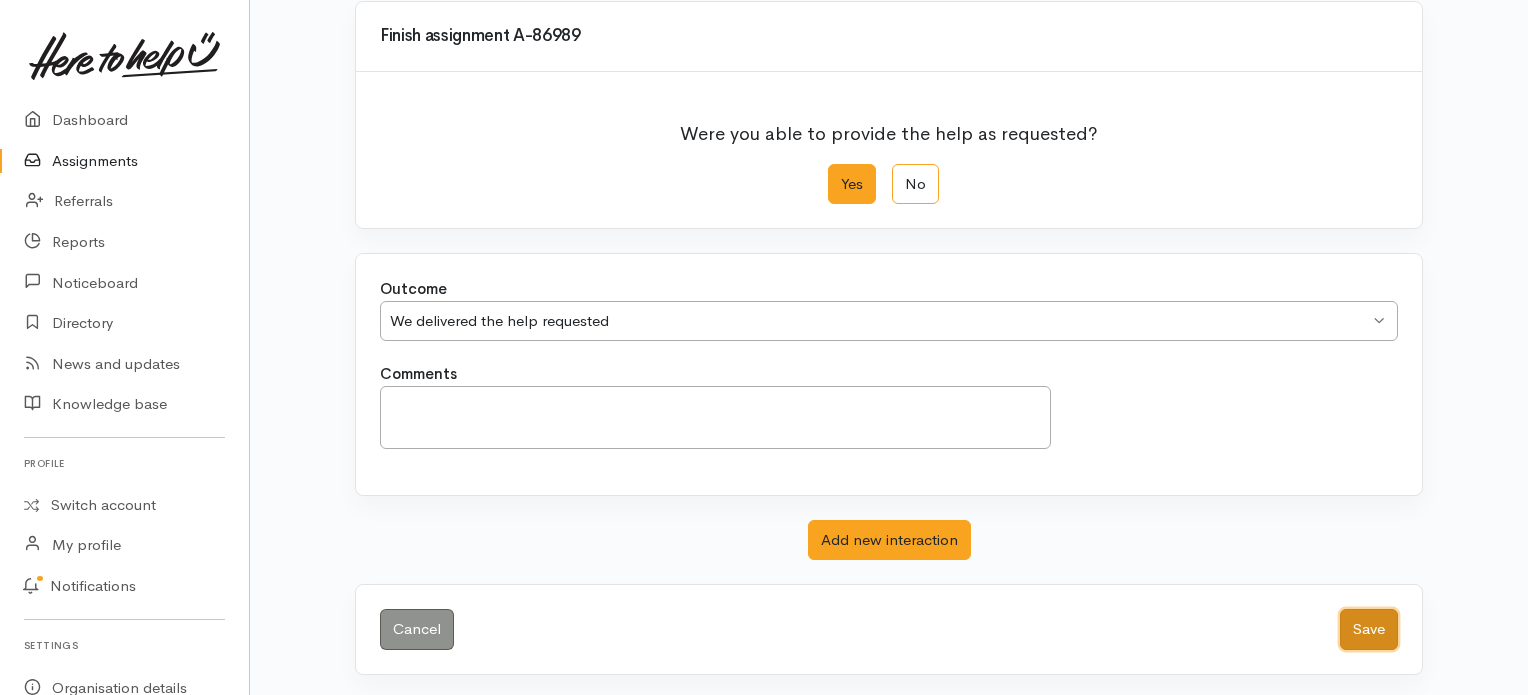 click on "Save" at bounding box center (1369, 629) 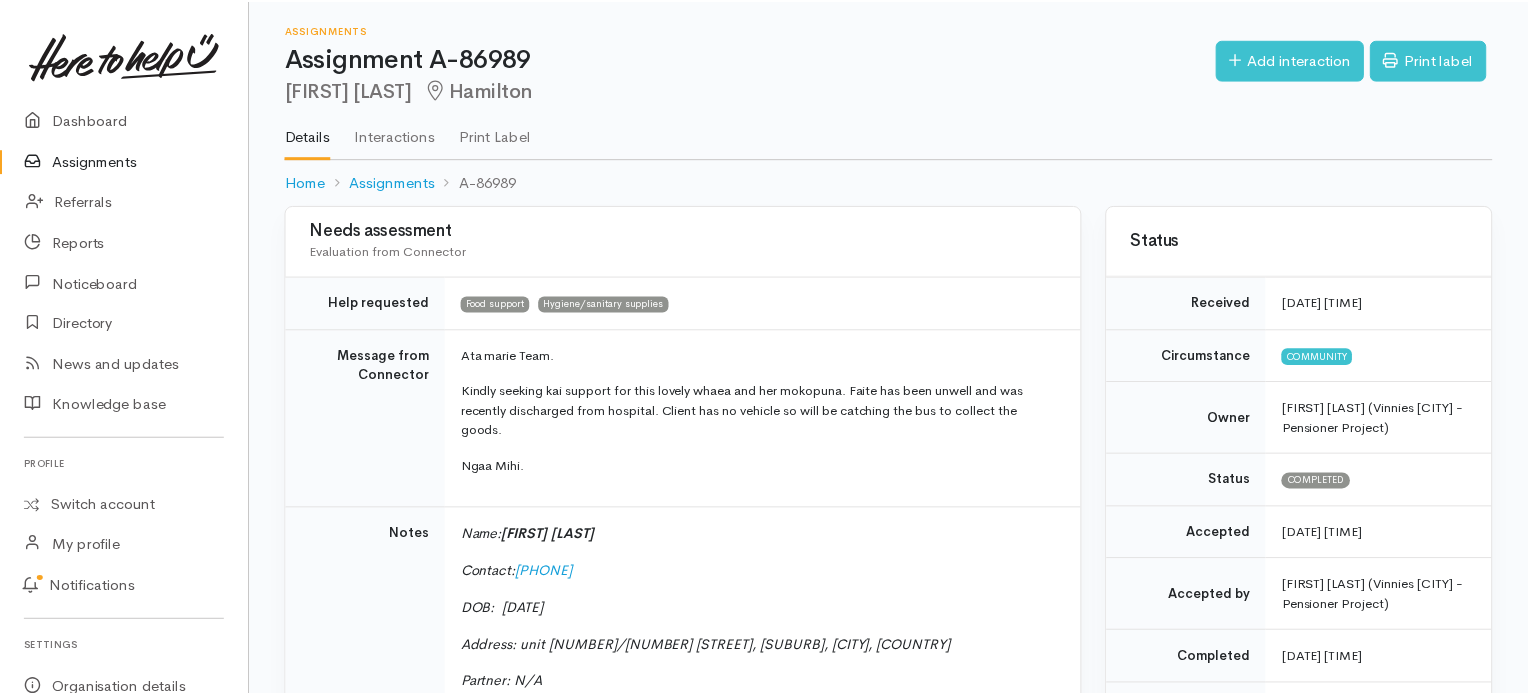 scroll, scrollTop: 0, scrollLeft: 0, axis: both 